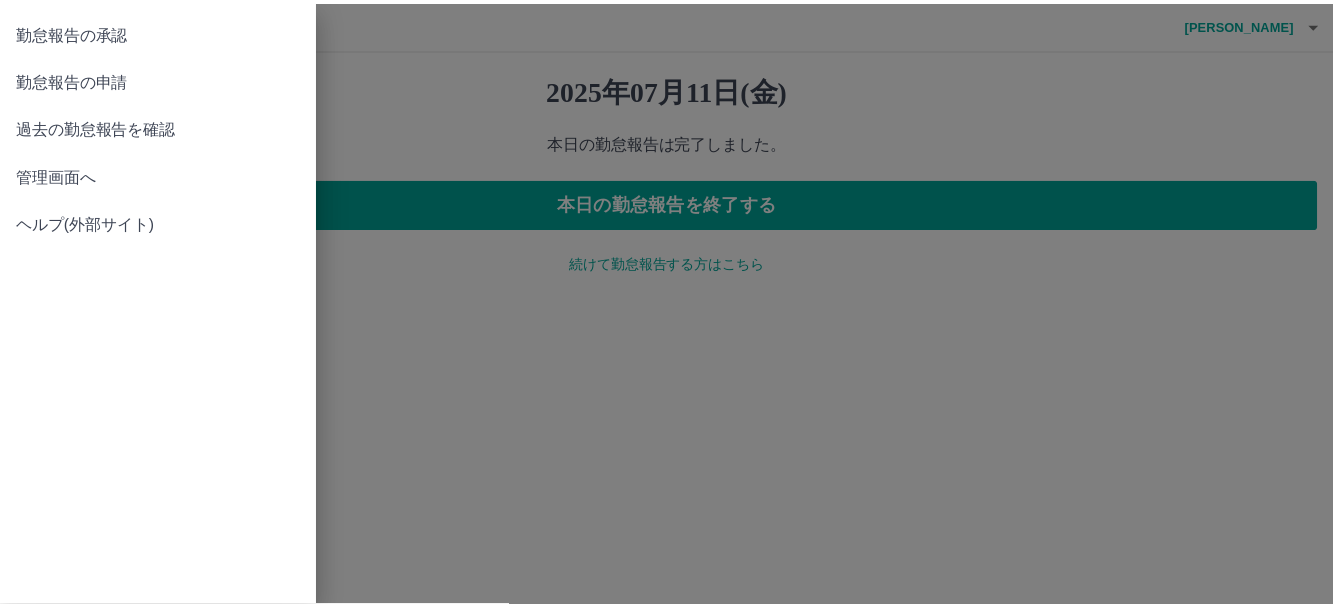 scroll, scrollTop: 0, scrollLeft: 0, axis: both 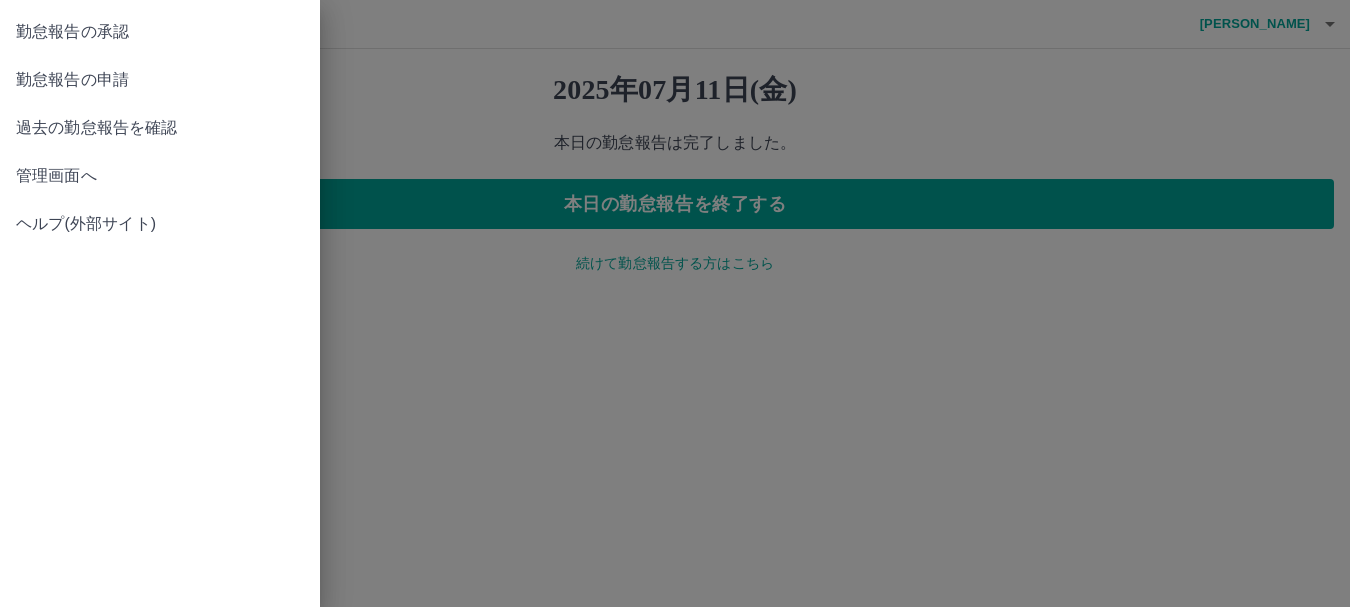 click on "勤怠報告の承認" at bounding box center (160, 32) 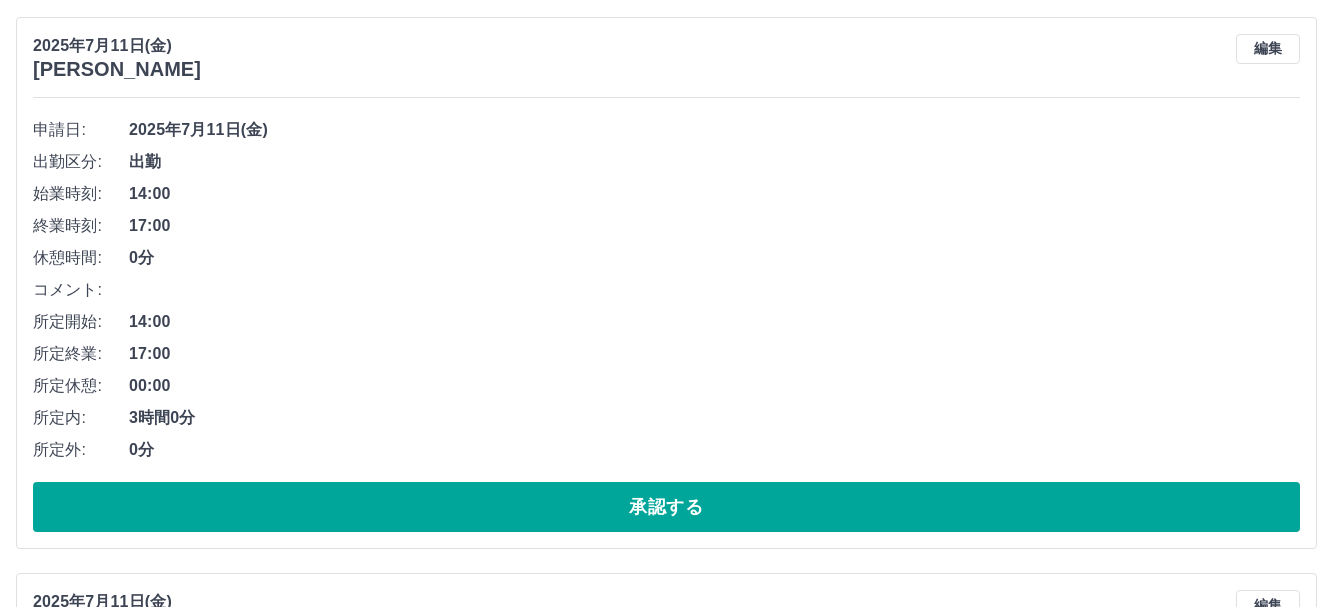 scroll, scrollTop: 220, scrollLeft: 0, axis: vertical 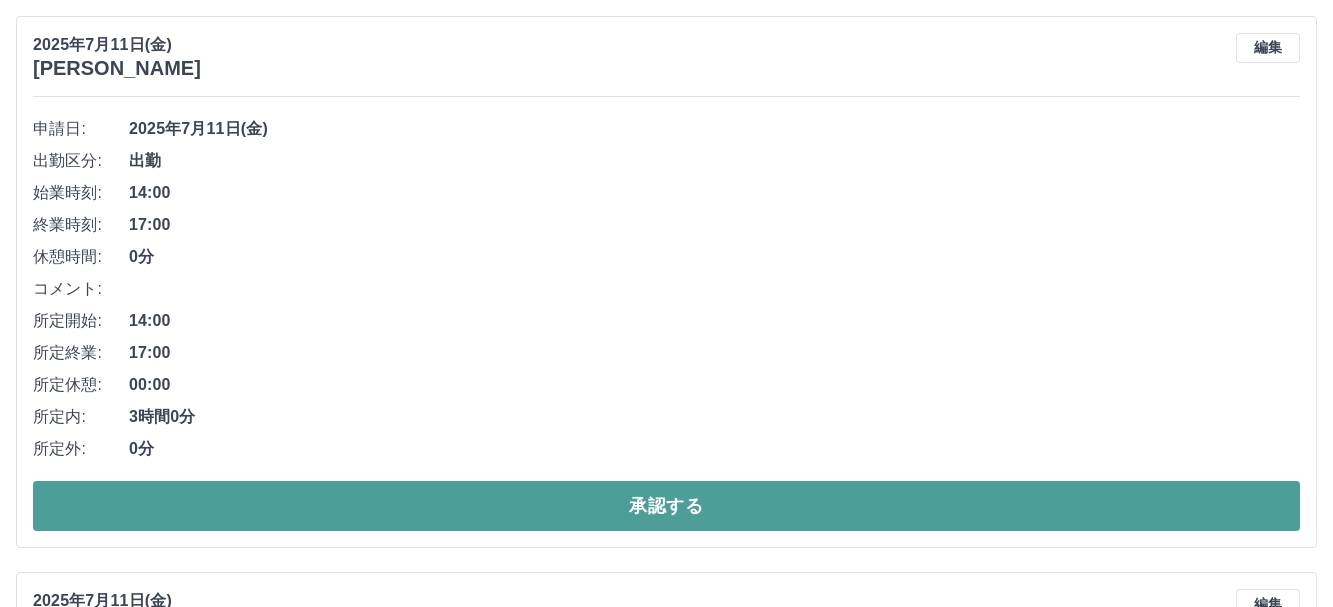 click on "承認する" at bounding box center [666, 506] 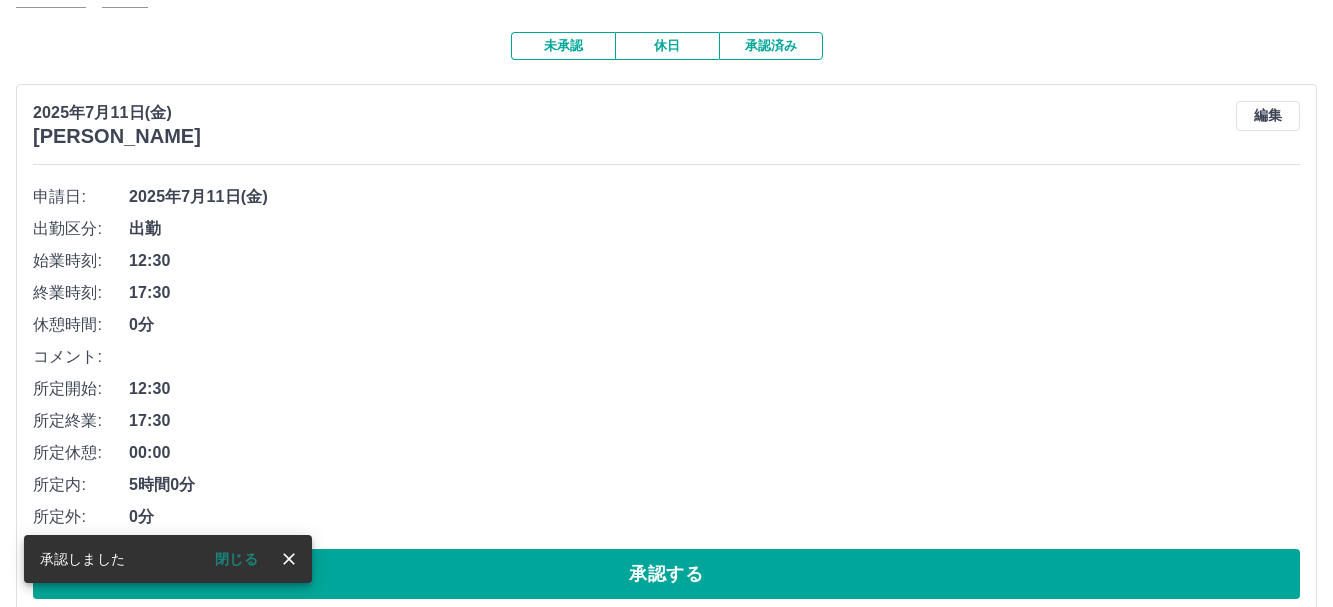 scroll, scrollTop: 153, scrollLeft: 0, axis: vertical 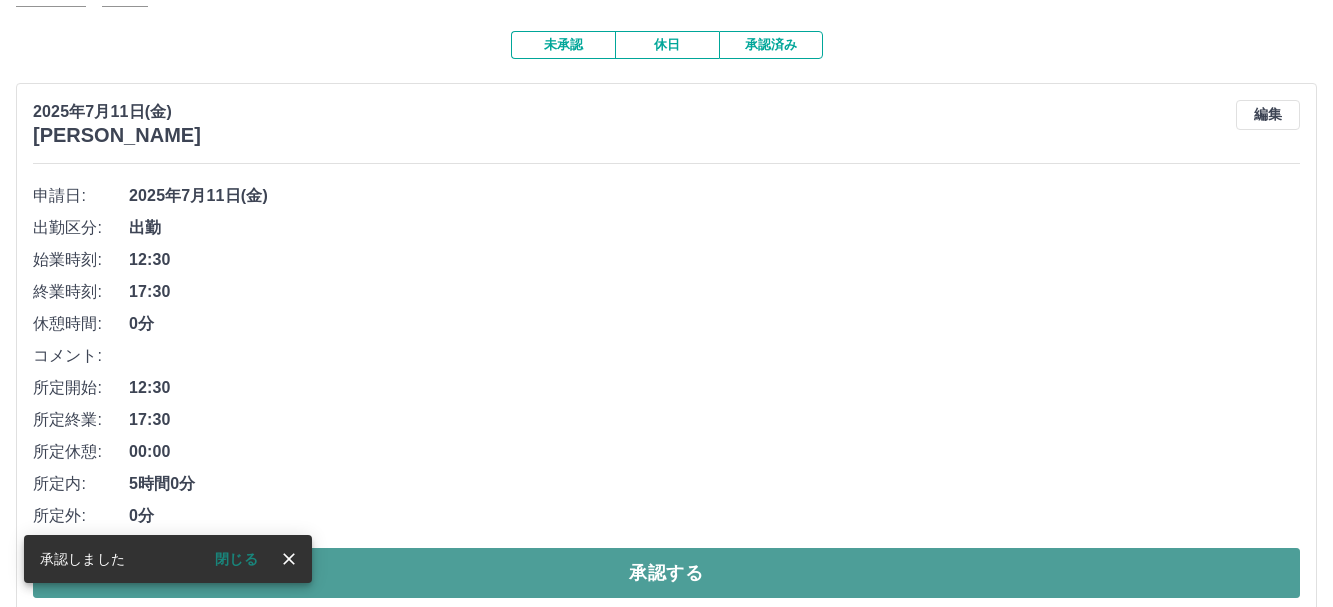 click on "承認する" at bounding box center (666, 573) 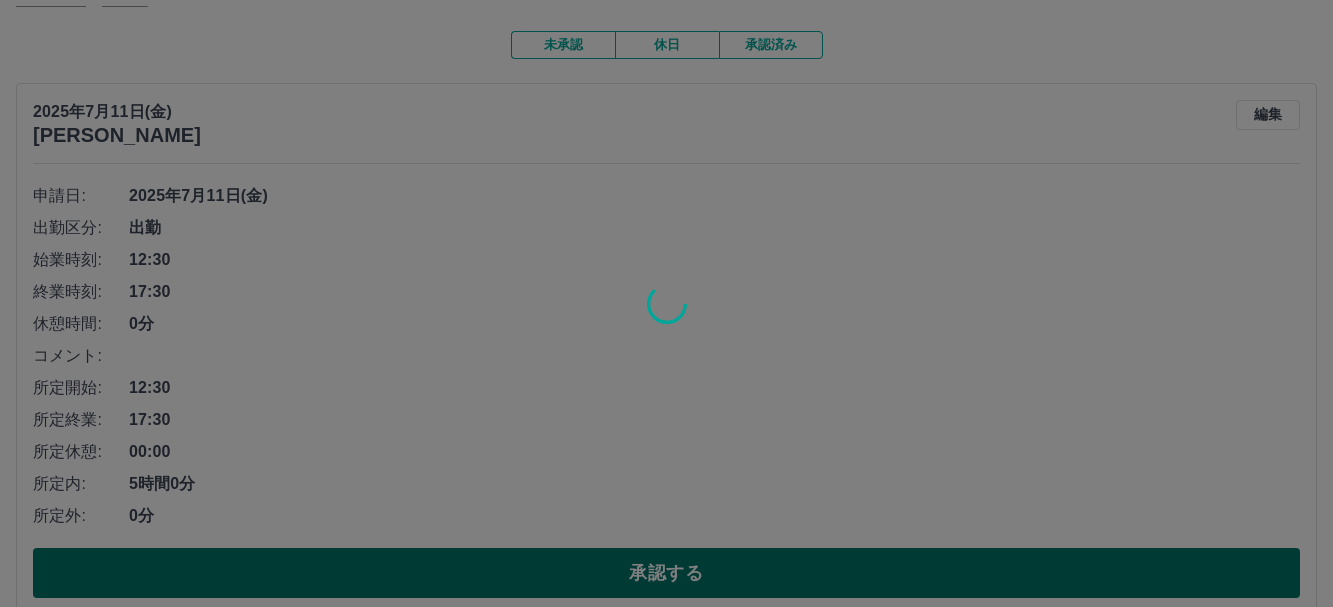 scroll, scrollTop: 0, scrollLeft: 0, axis: both 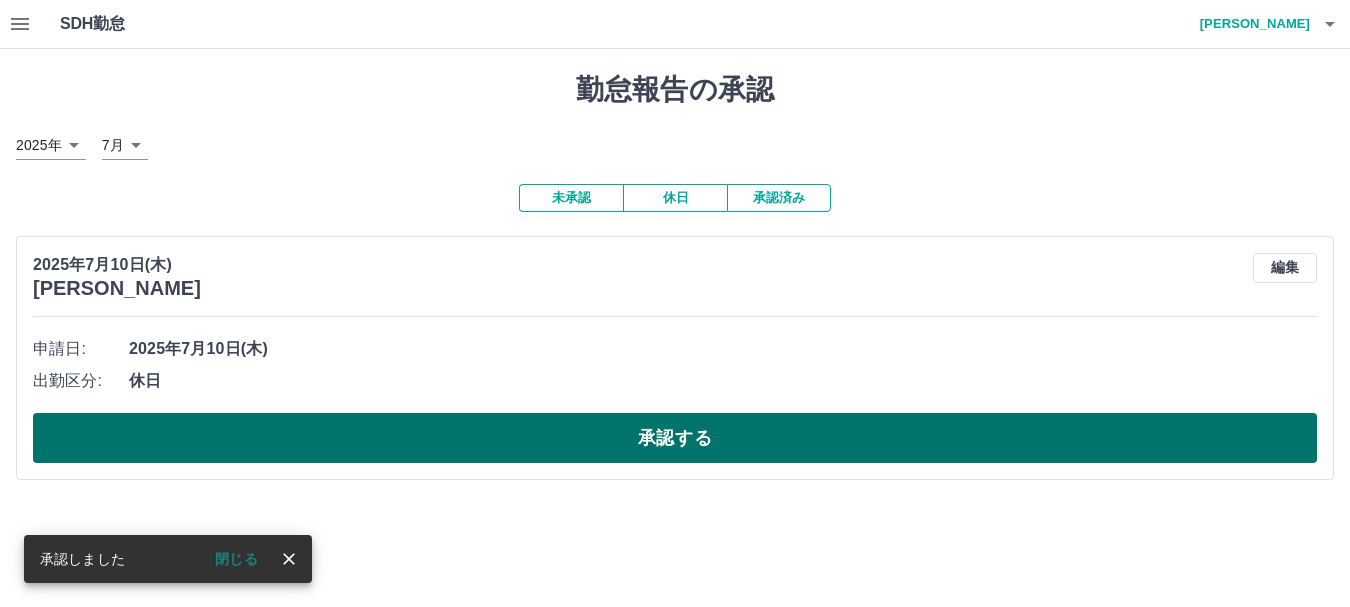click on "承認する" at bounding box center [675, 438] 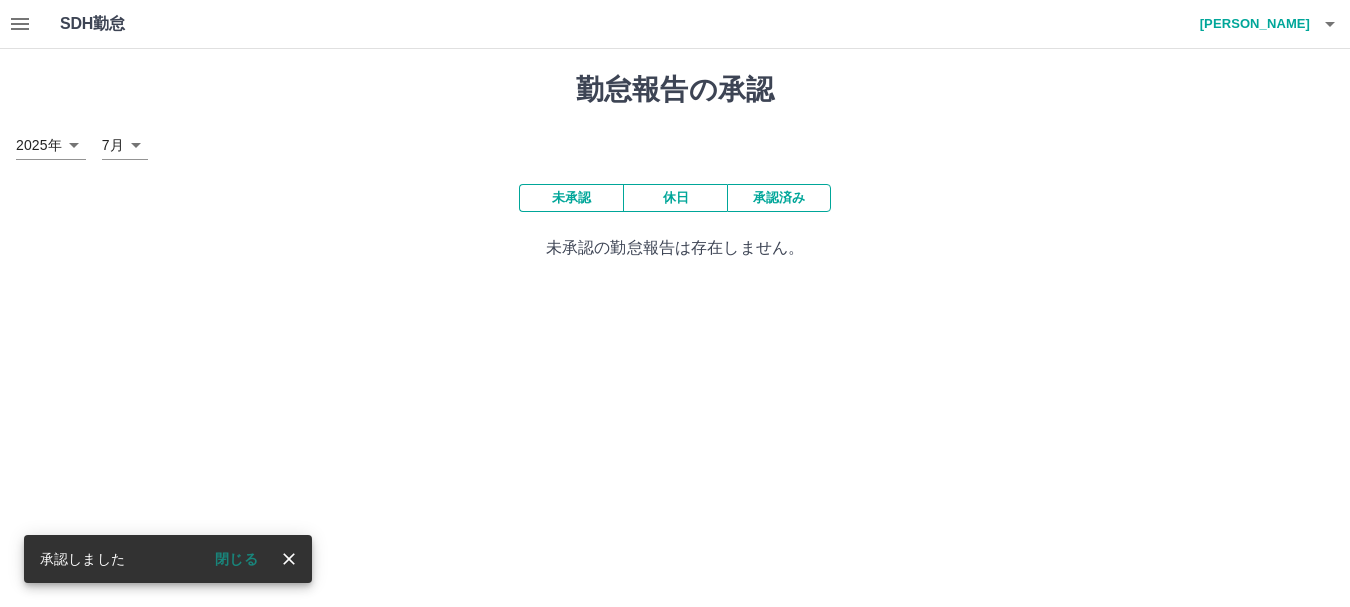 click on "SDH勤怠 本木　まゆみ 承認しました 閉じる 勤怠報告の承認 2025年 **** 7月 * 未承認 休日 承認済み 未承認の勤怠報告は存在しません。 SDH勤怠" at bounding box center (675, 142) 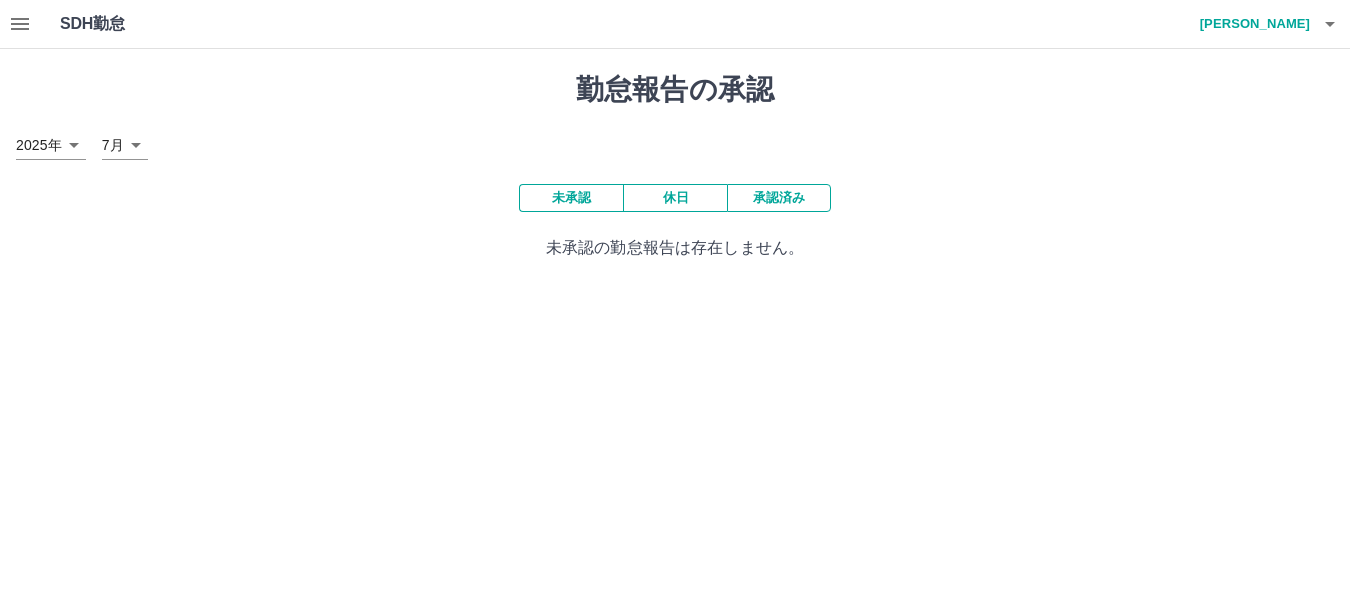 click on "承認済み" at bounding box center [779, 198] 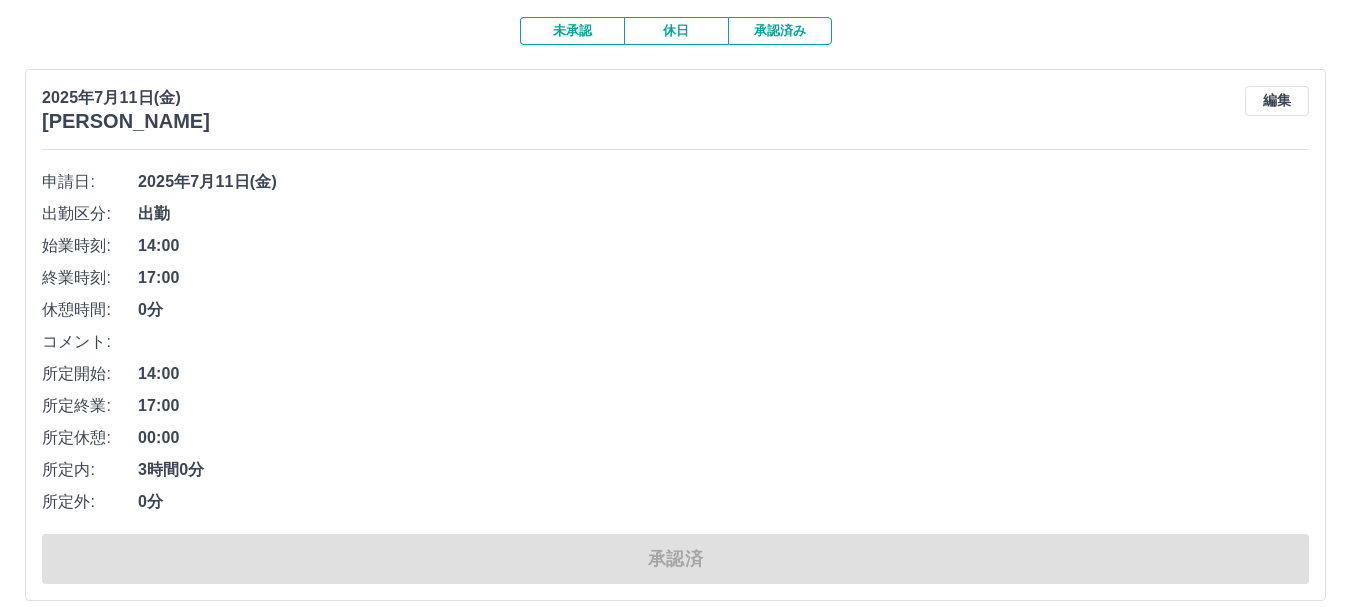 scroll, scrollTop: 0, scrollLeft: 0, axis: both 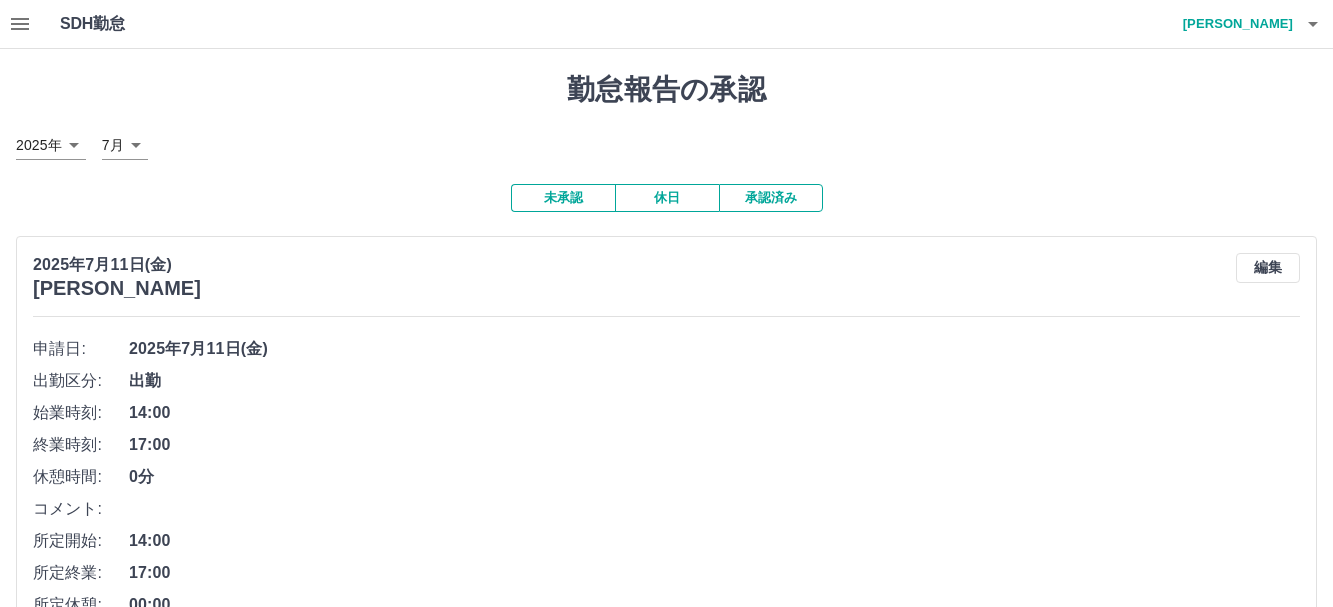 click on "[PERSON_NAME]" at bounding box center [1233, 24] 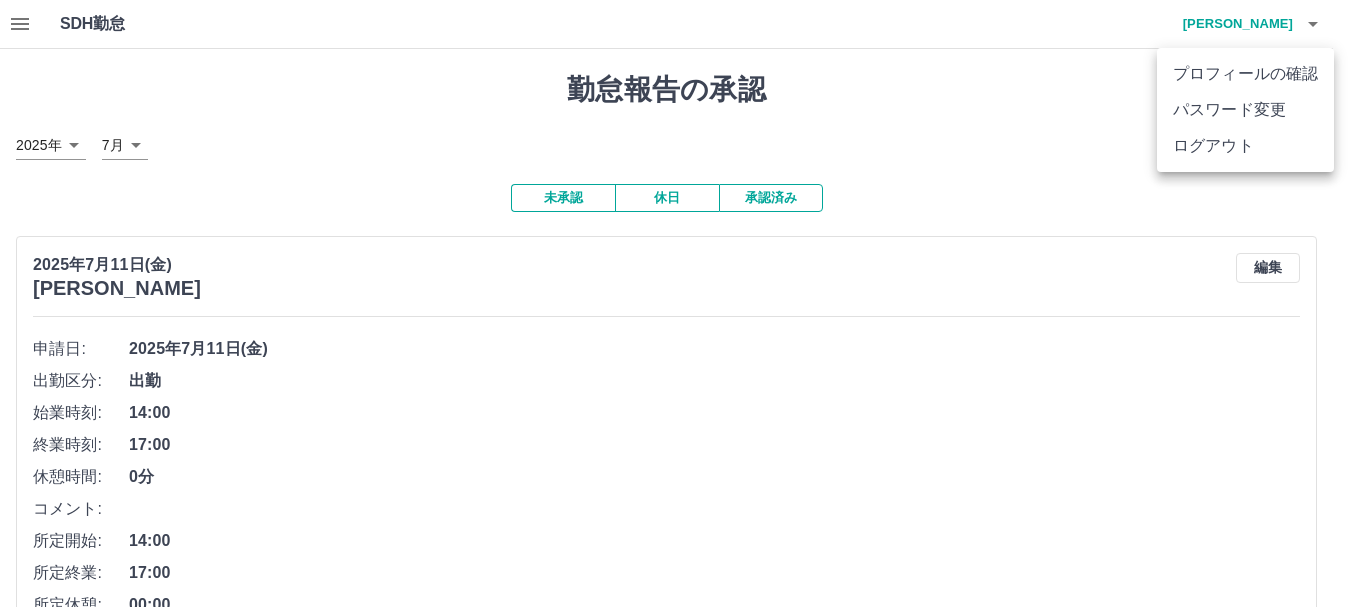 click on "ログアウト" at bounding box center (1245, 146) 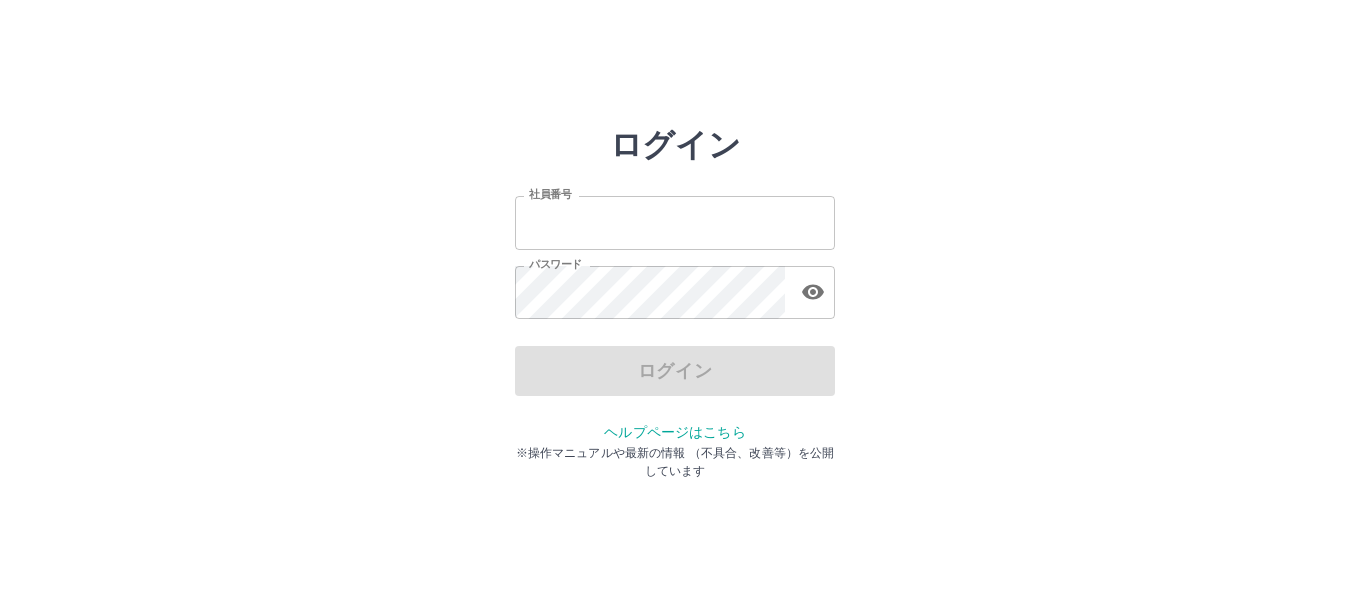 scroll, scrollTop: 0, scrollLeft: 0, axis: both 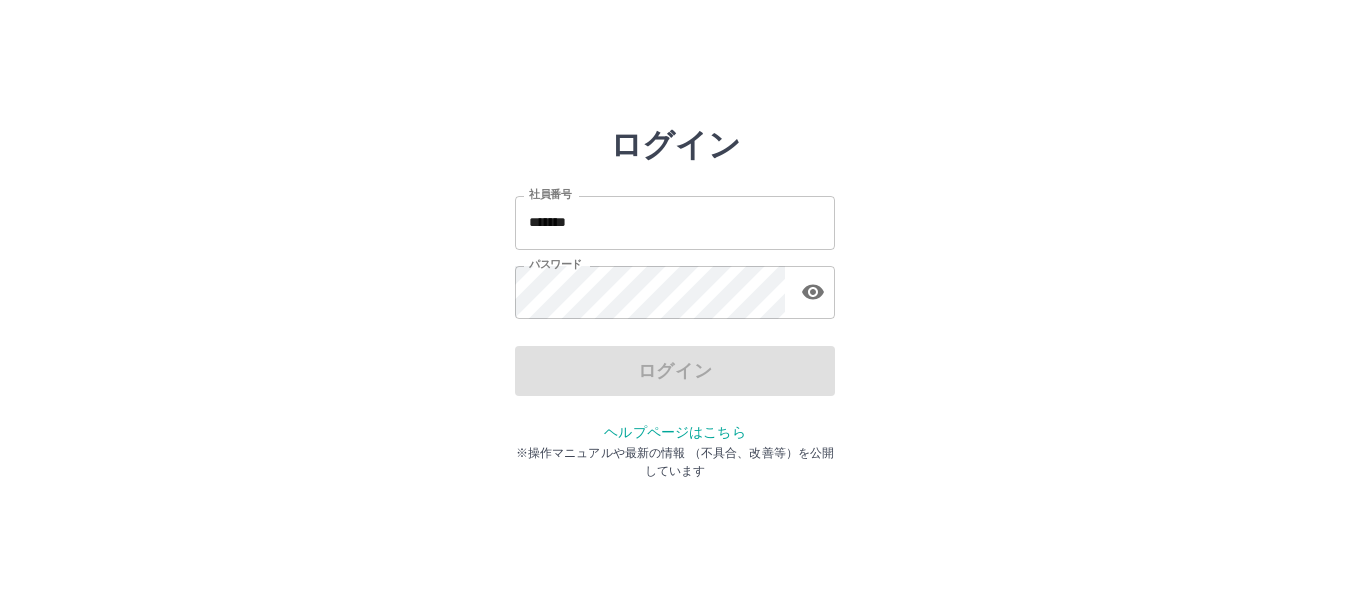 click on "*******" at bounding box center (675, 222) 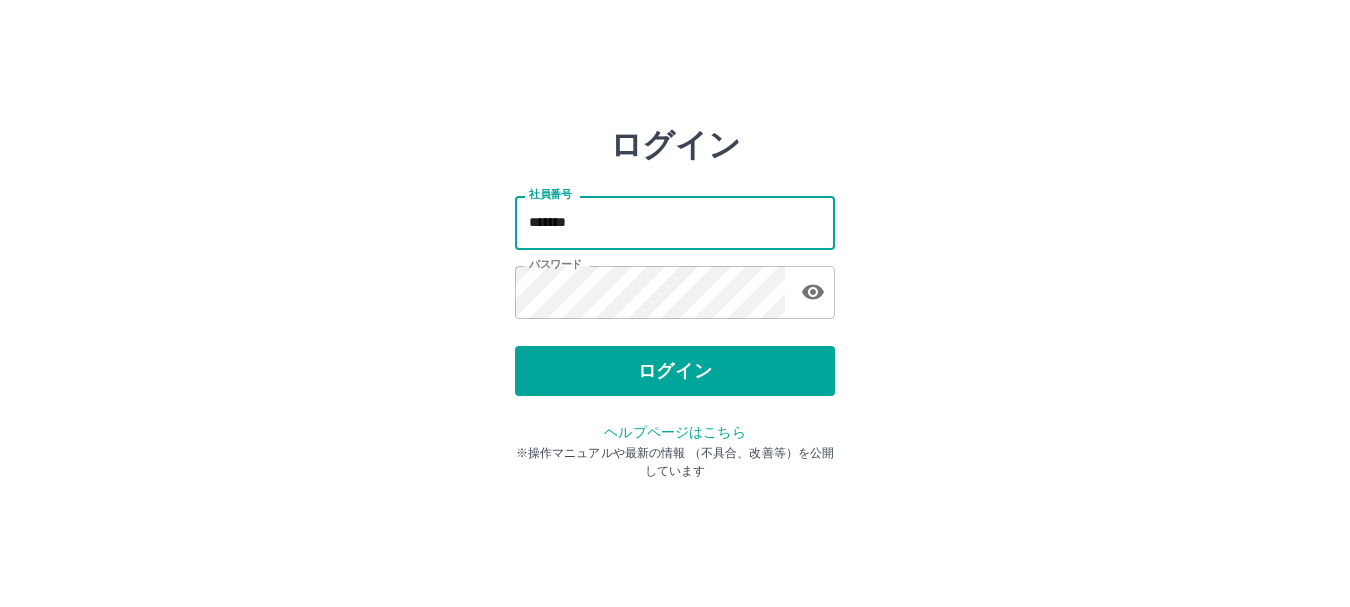 type on "*******" 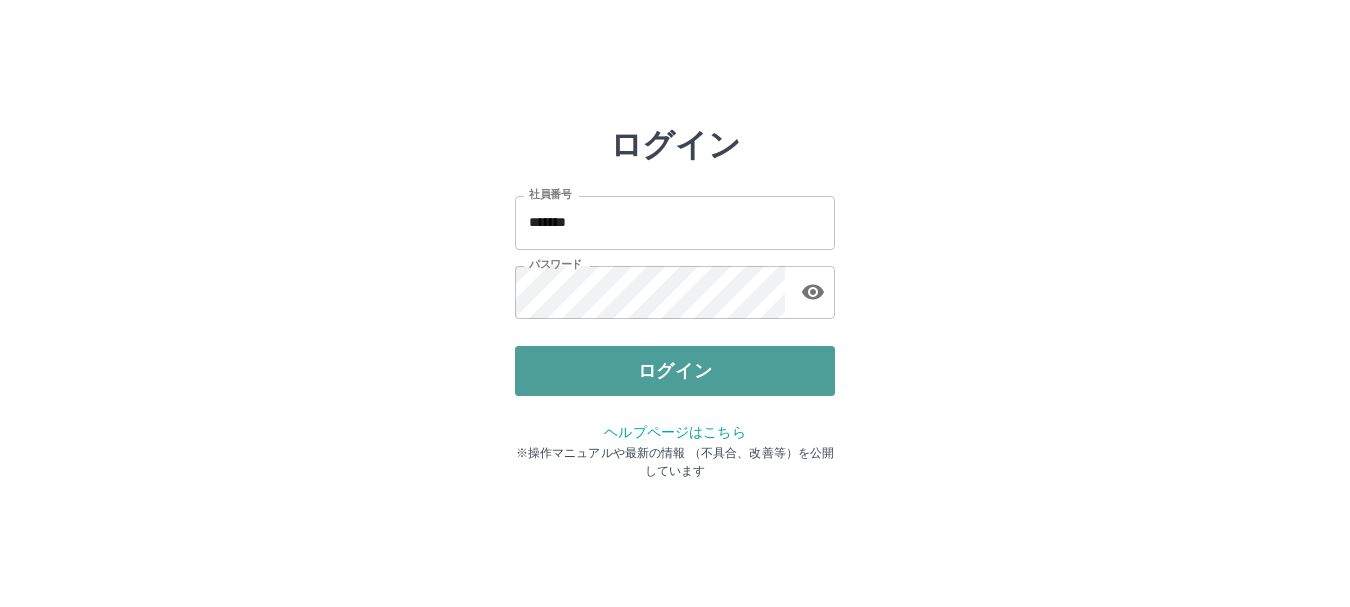 click on "ログイン" at bounding box center [675, 371] 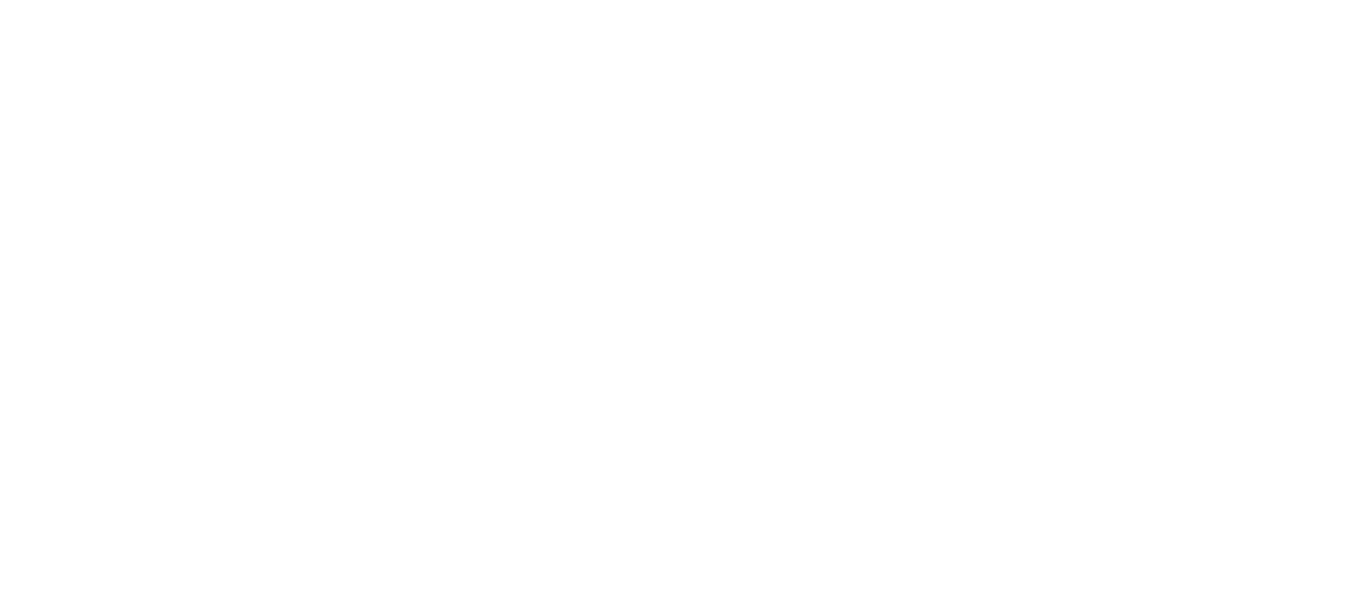 scroll, scrollTop: 0, scrollLeft: 0, axis: both 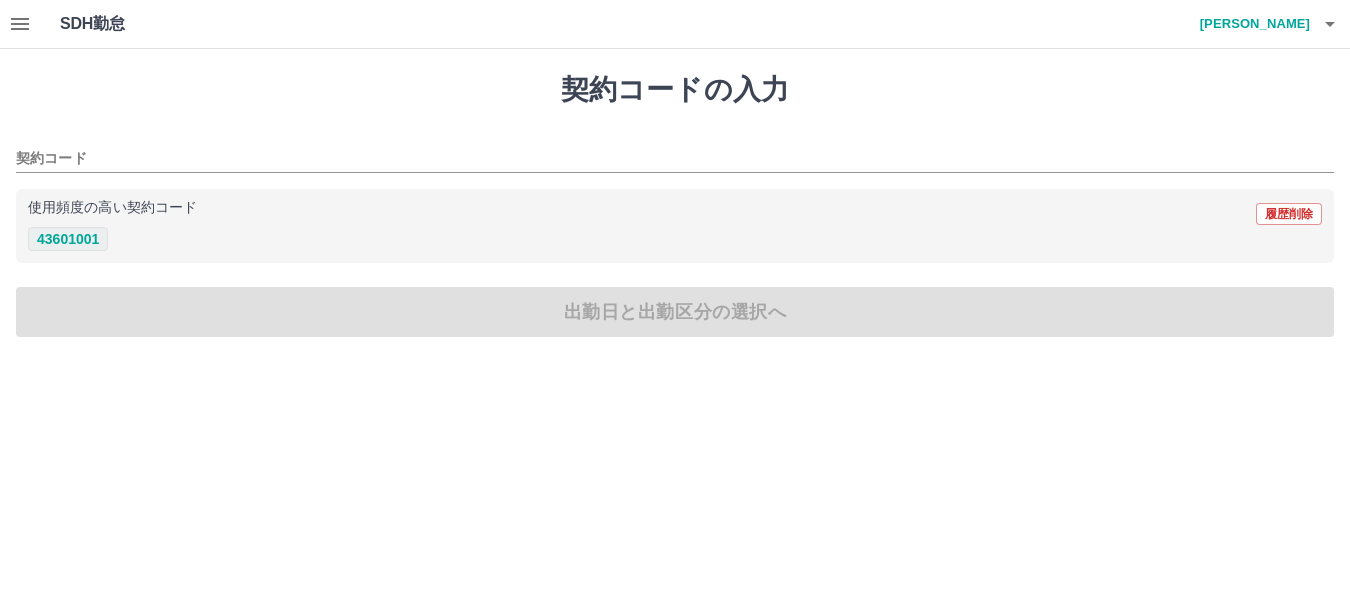 click on "43601001" at bounding box center (68, 239) 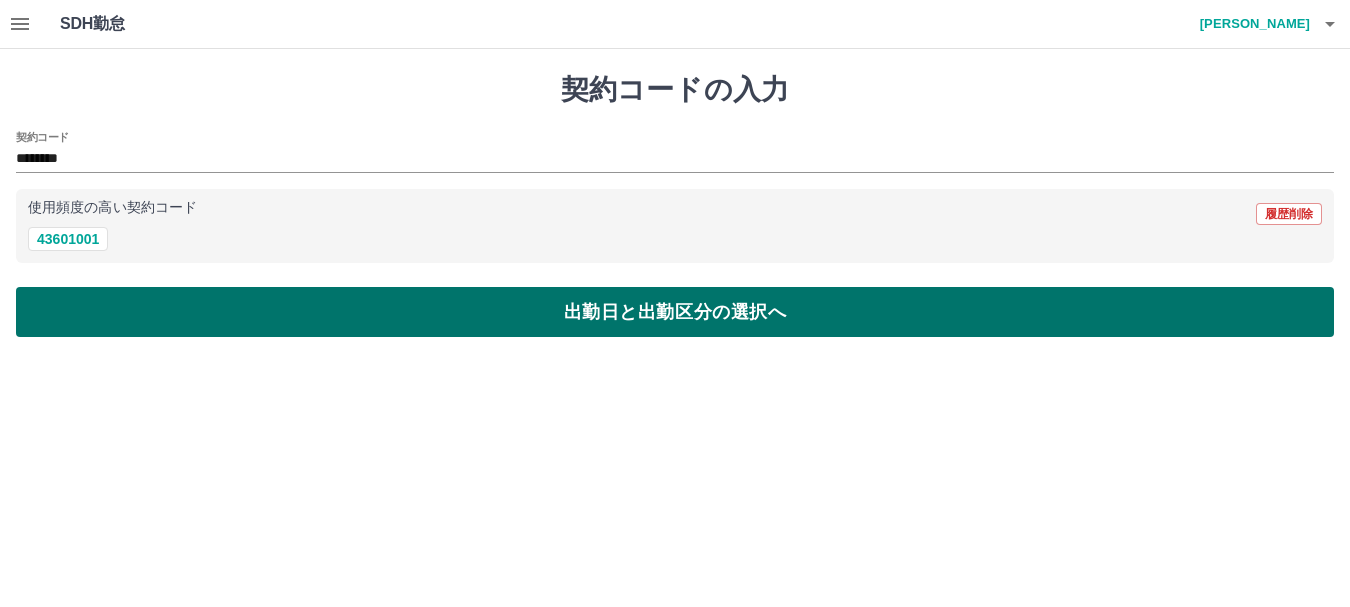 click on "出勤日と出勤区分の選択へ" at bounding box center [675, 312] 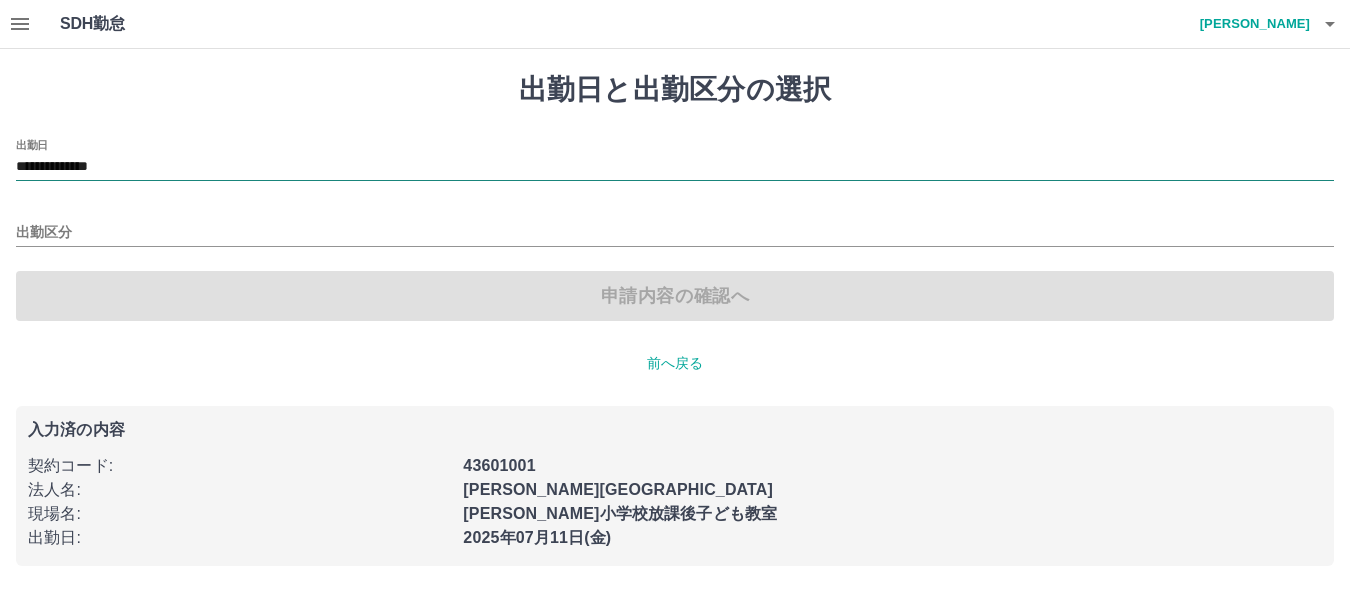 click on "**********" at bounding box center (675, 167) 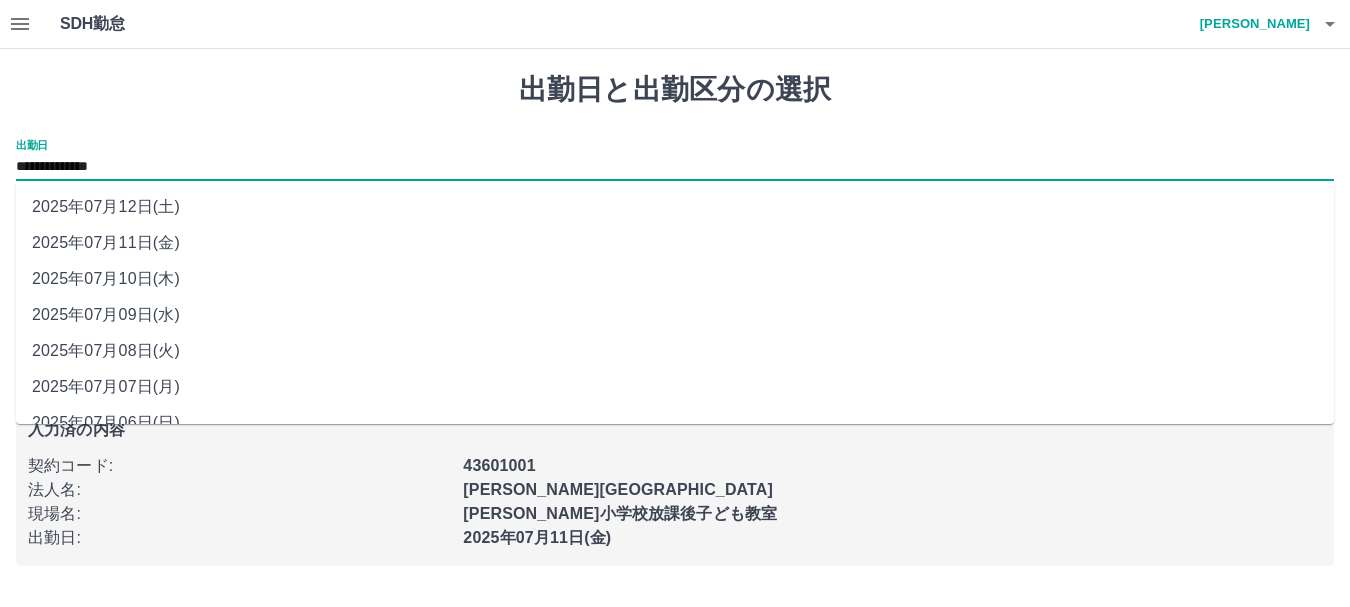 click on "2025年07月07日(月)" at bounding box center [675, 387] 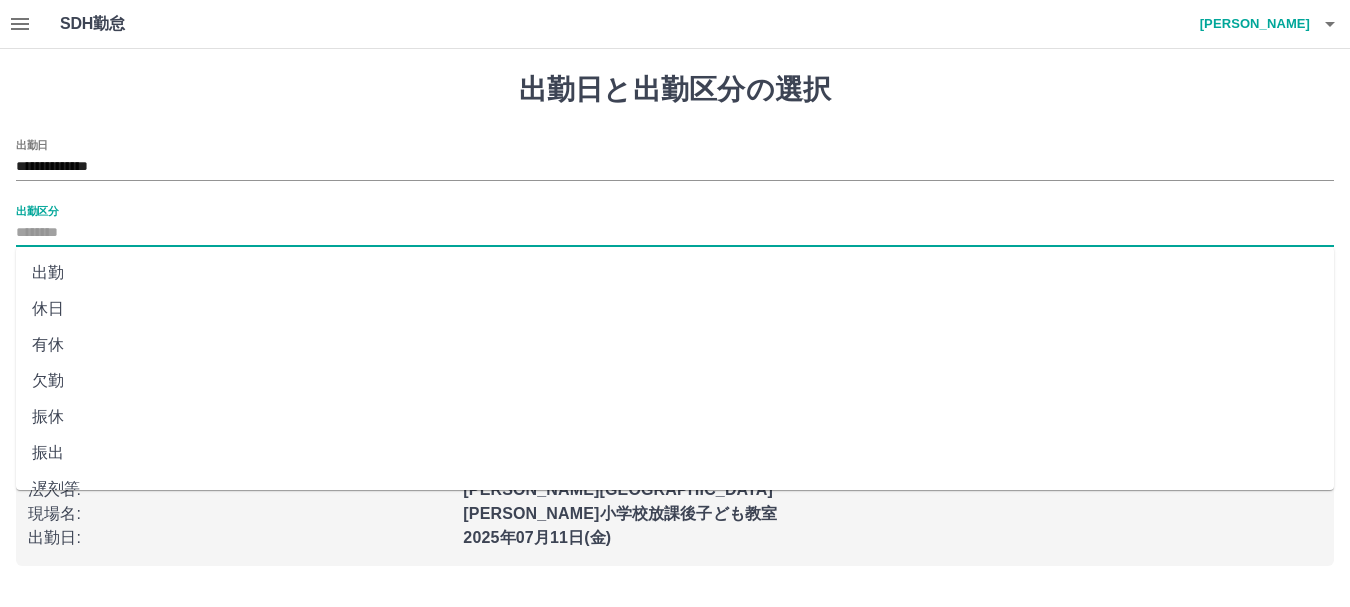 click on "出勤区分" at bounding box center [675, 233] 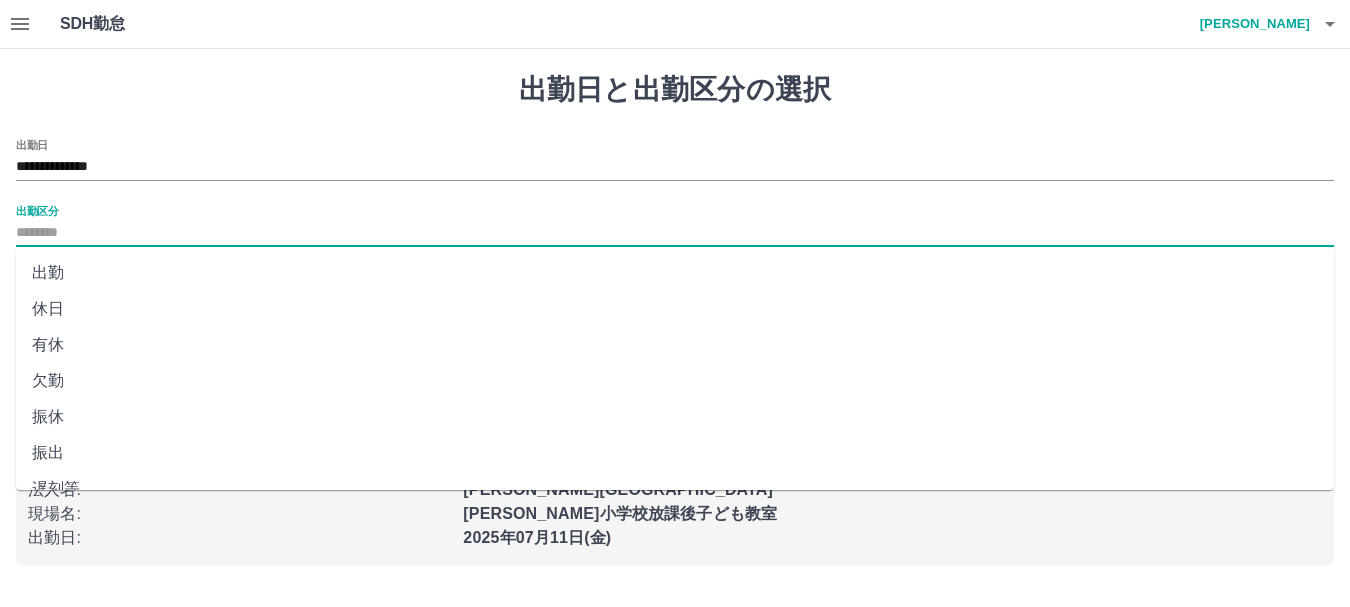 click on "休日" at bounding box center [675, 309] 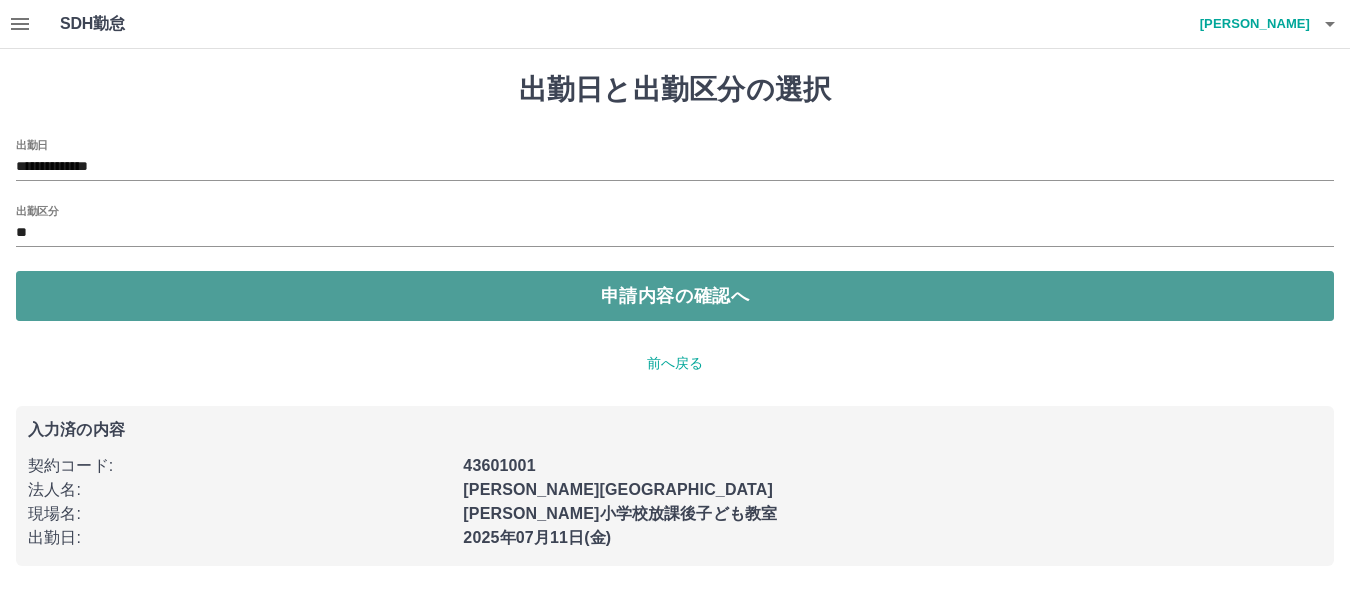 click on "申請内容の確認へ" at bounding box center [675, 296] 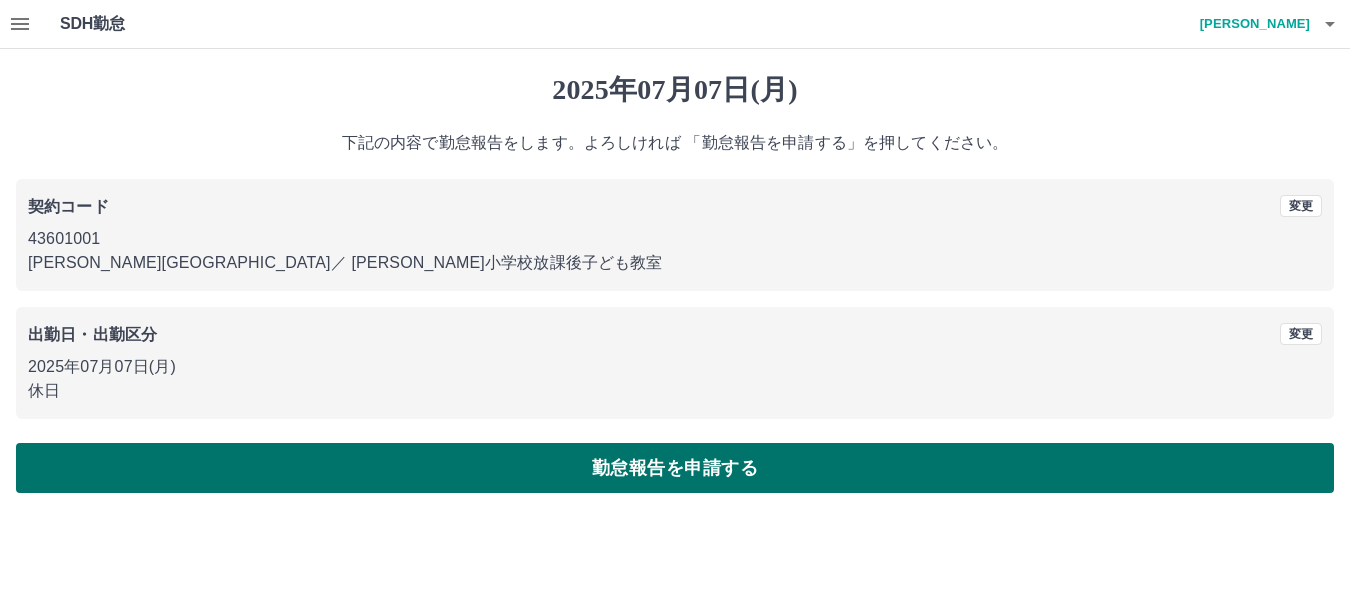 click on "勤怠報告を申請する" at bounding box center (675, 468) 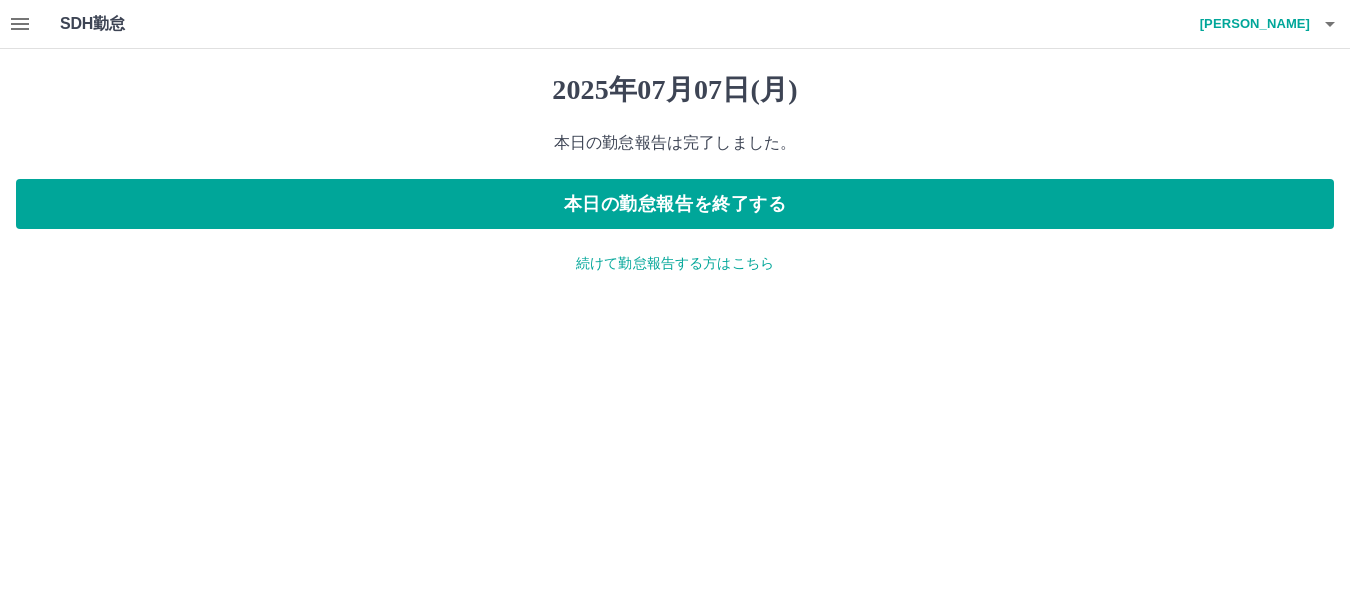 click on "続けて勤怠報告する方はこちら" at bounding box center (675, 263) 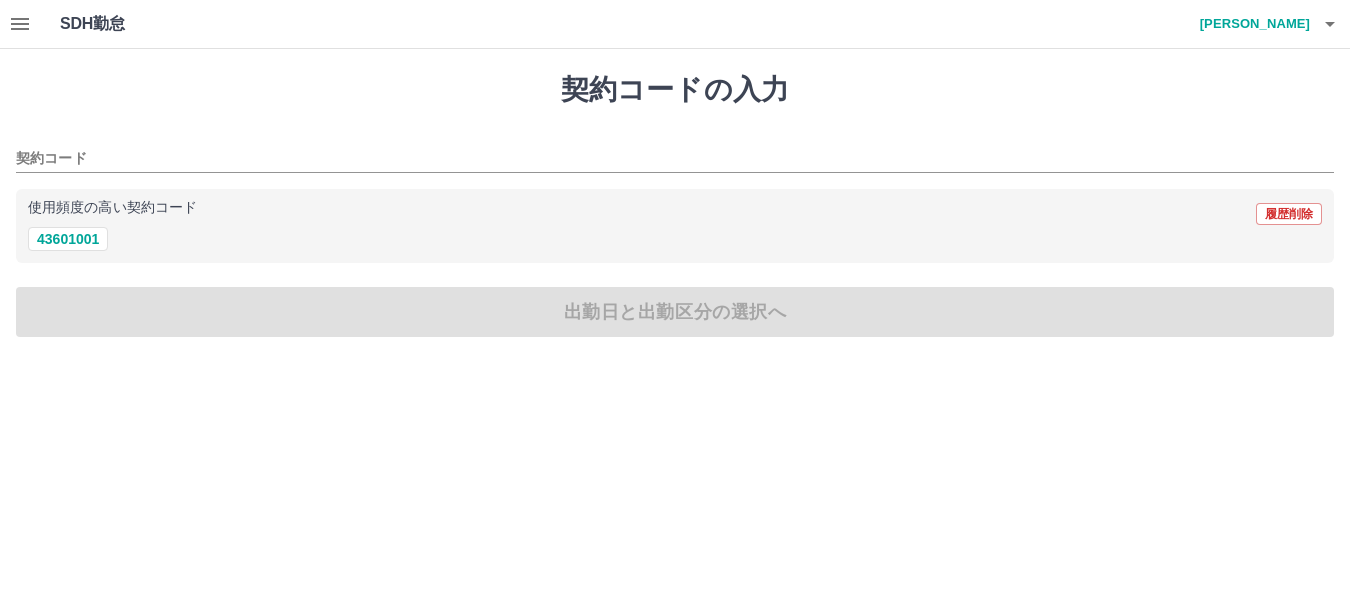 click on "契約コードの入力 契約コード 使用頻度の高い契約コード 履歴削除 43601001 出勤日と出勤区分の選択へ" at bounding box center (675, 205) 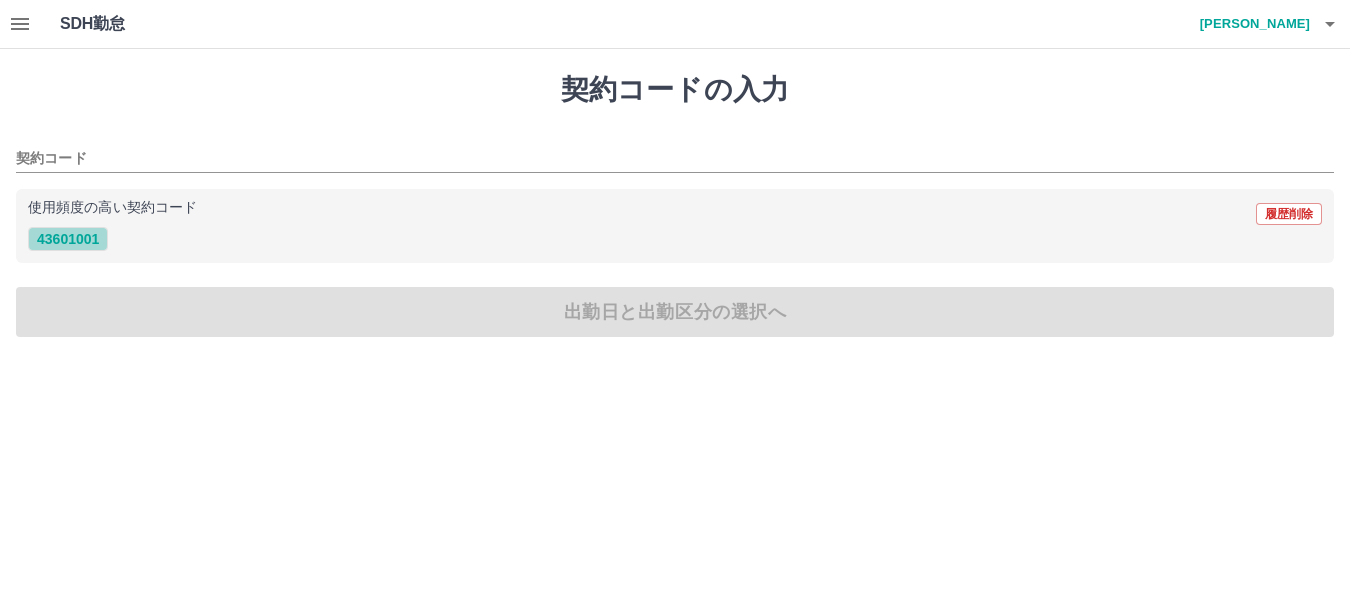 click on "43601001" at bounding box center (68, 239) 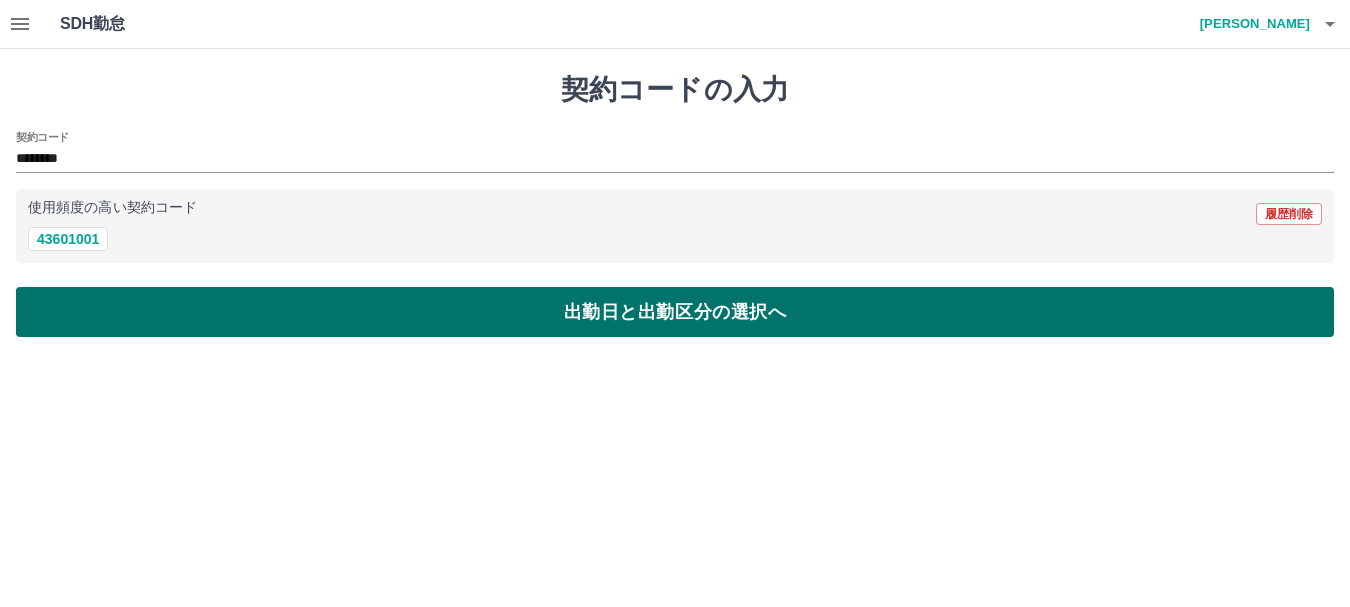 click on "出勤日と出勤区分の選択へ" at bounding box center (675, 312) 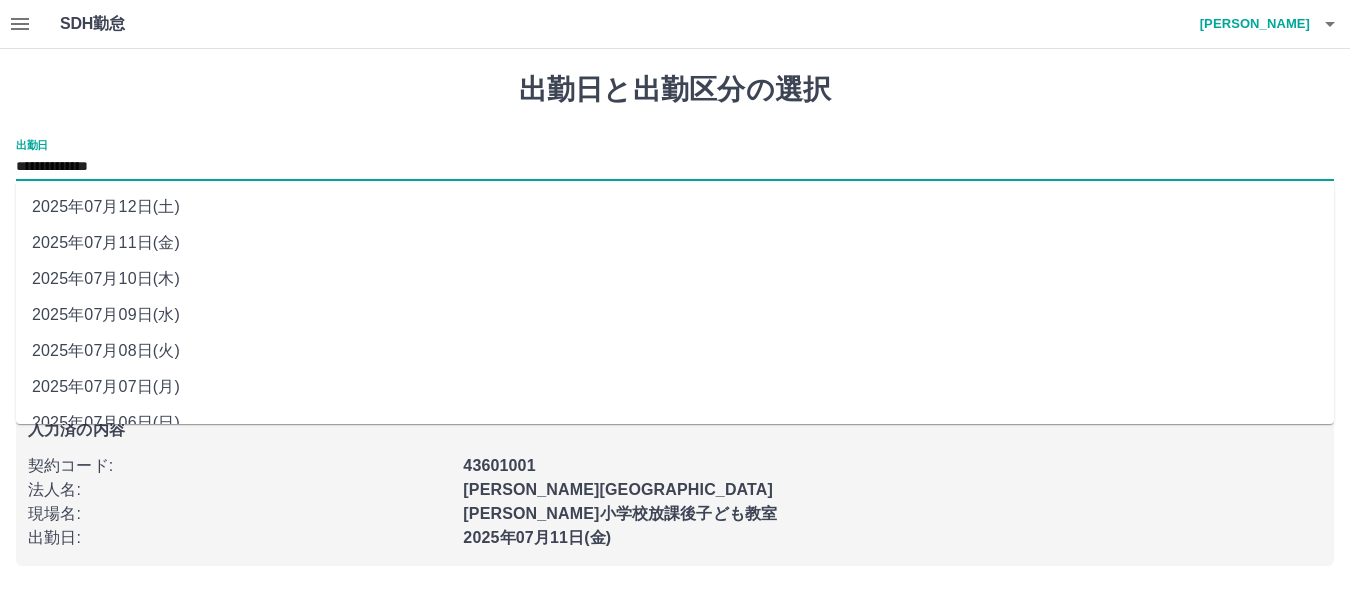 click on "**********" at bounding box center [675, 167] 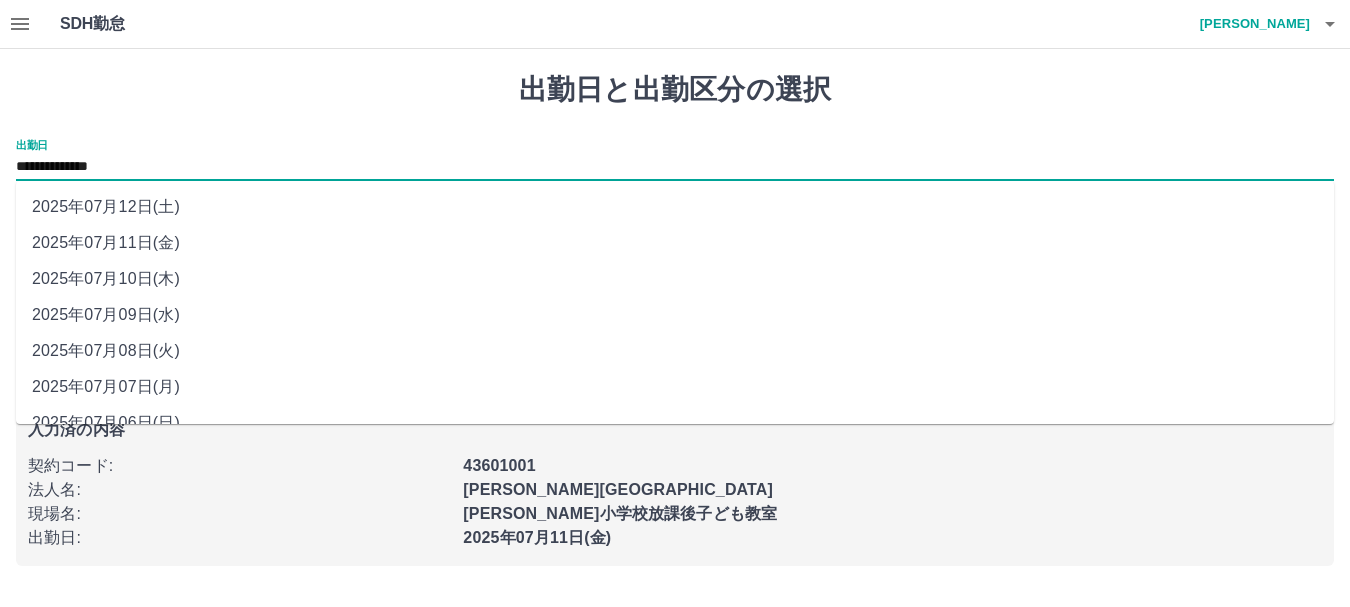 click on "2025年07月08日(火)" at bounding box center (675, 351) 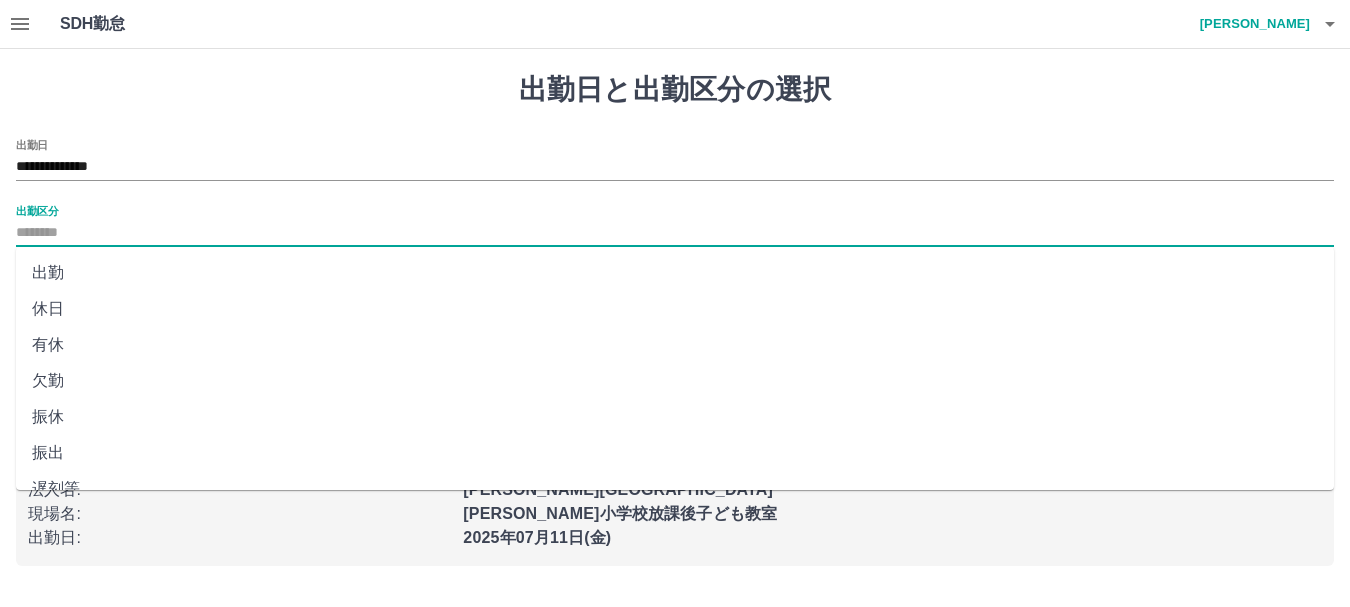 click on "出勤区分" at bounding box center (675, 233) 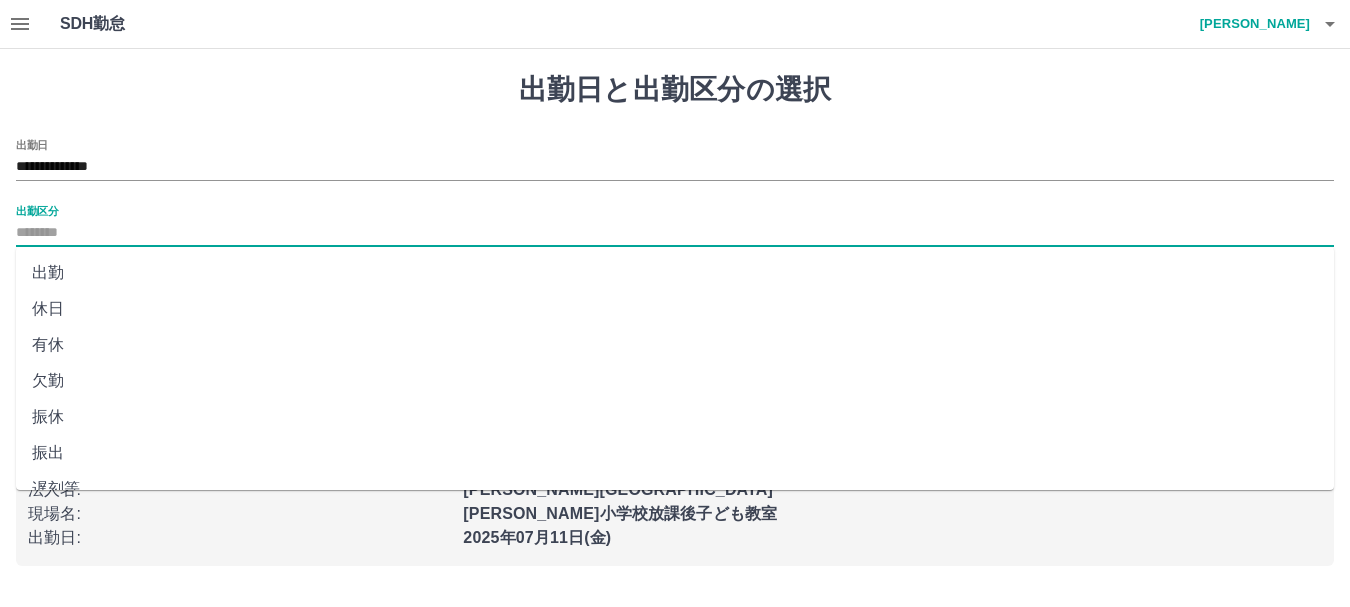 click on "休日" at bounding box center [675, 309] 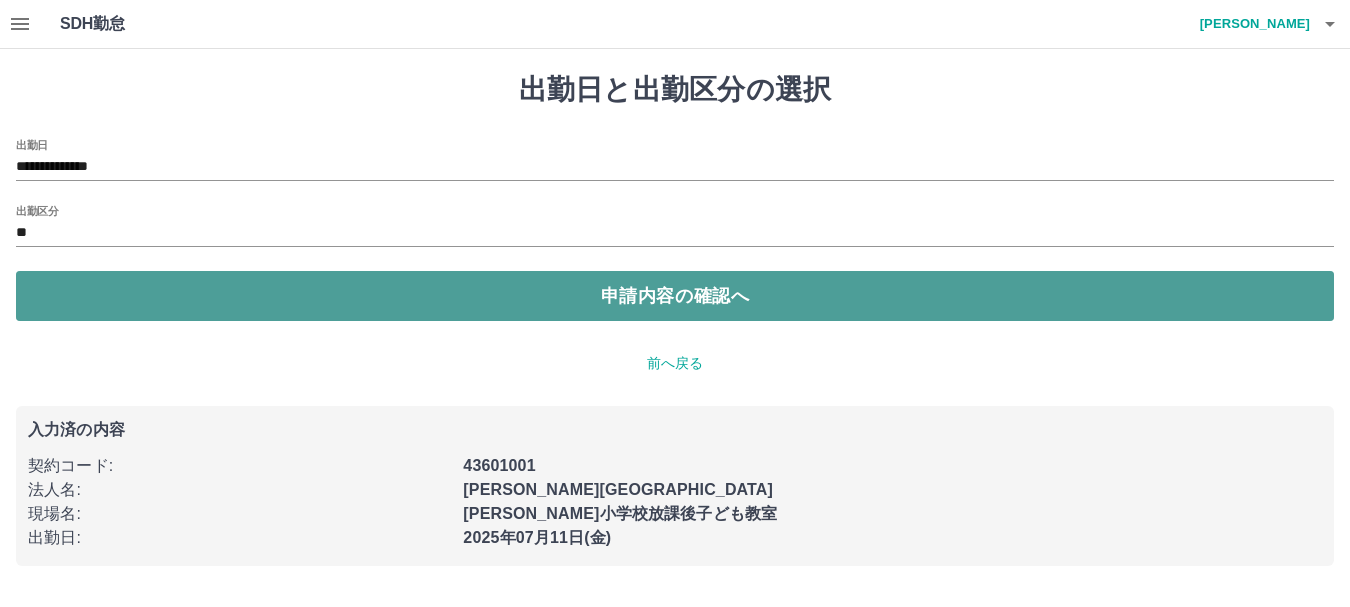 click on "申請内容の確認へ" at bounding box center (675, 296) 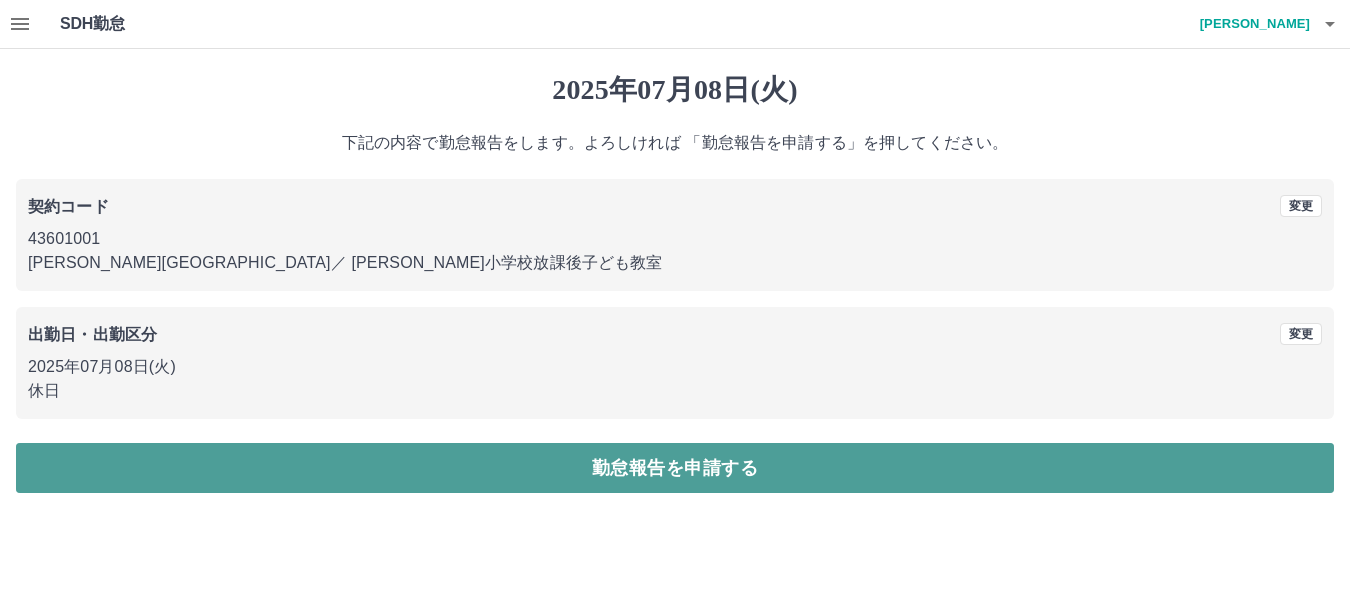click on "勤怠報告を申請する" at bounding box center [675, 468] 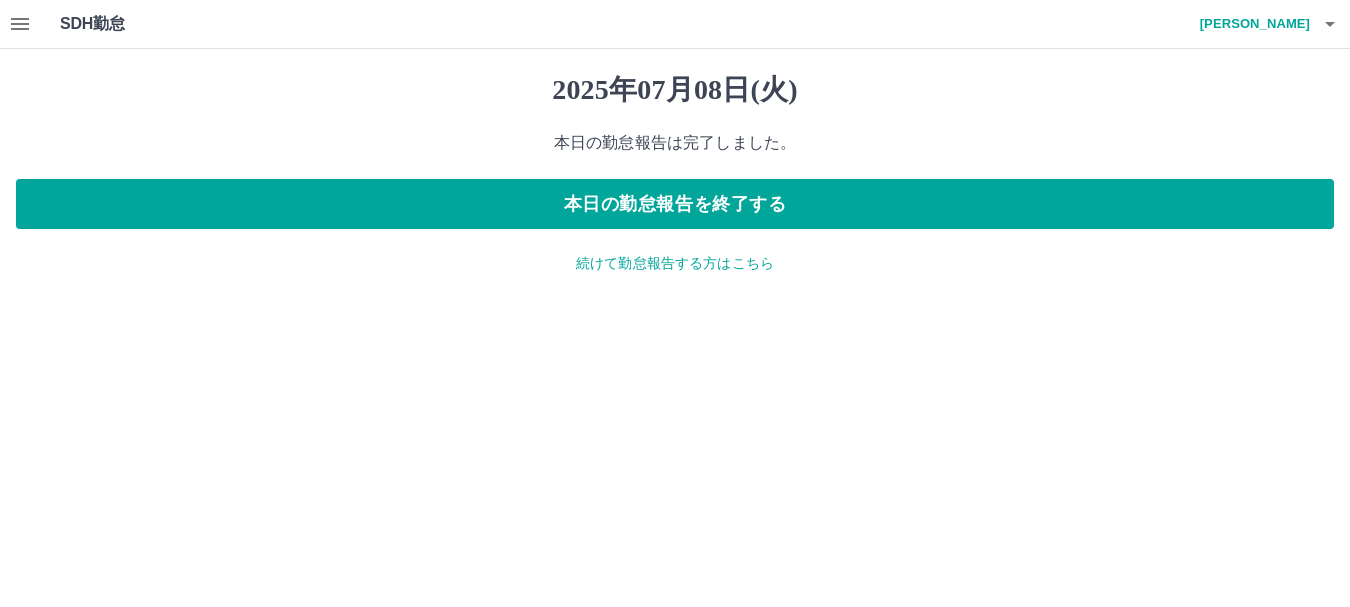 click on "続けて勤怠報告する方はこちら" at bounding box center [675, 263] 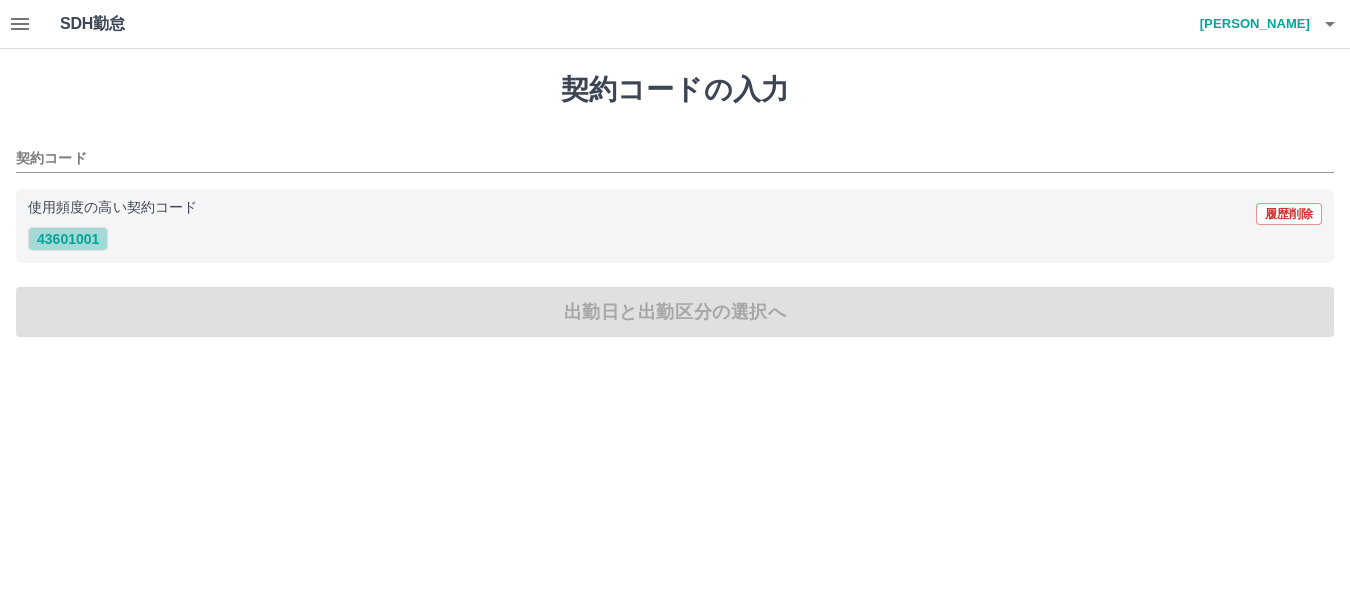 click on "43601001" at bounding box center [68, 239] 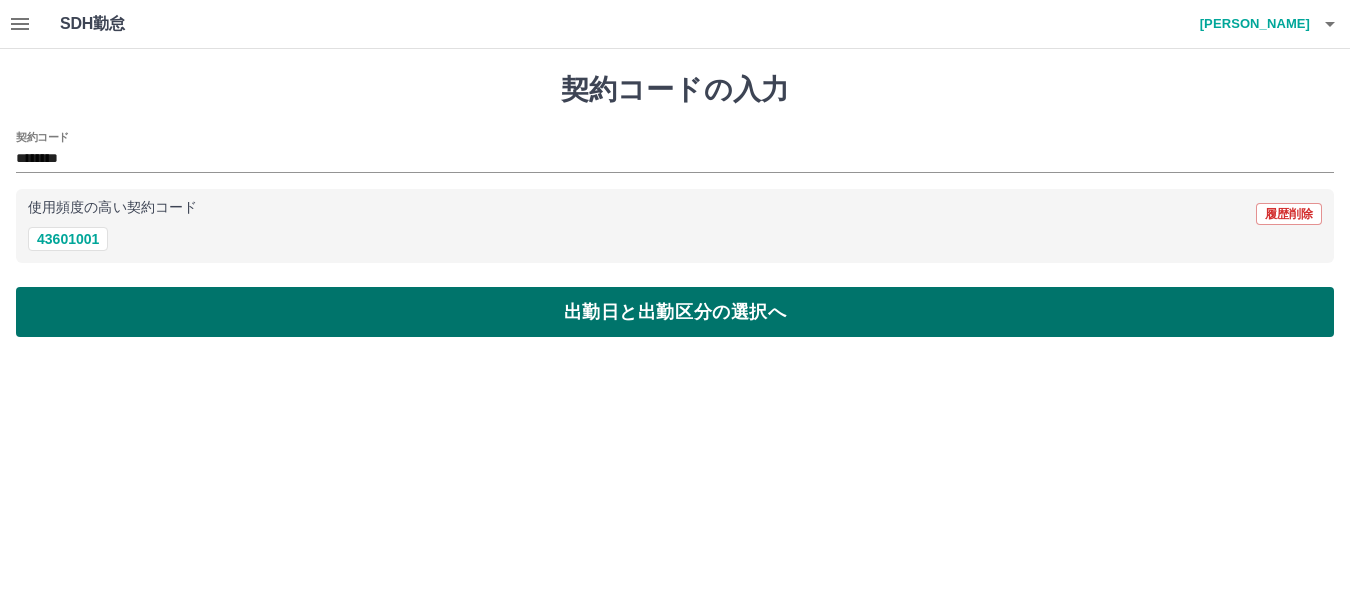 click on "出勤日と出勤区分の選択へ" at bounding box center [675, 312] 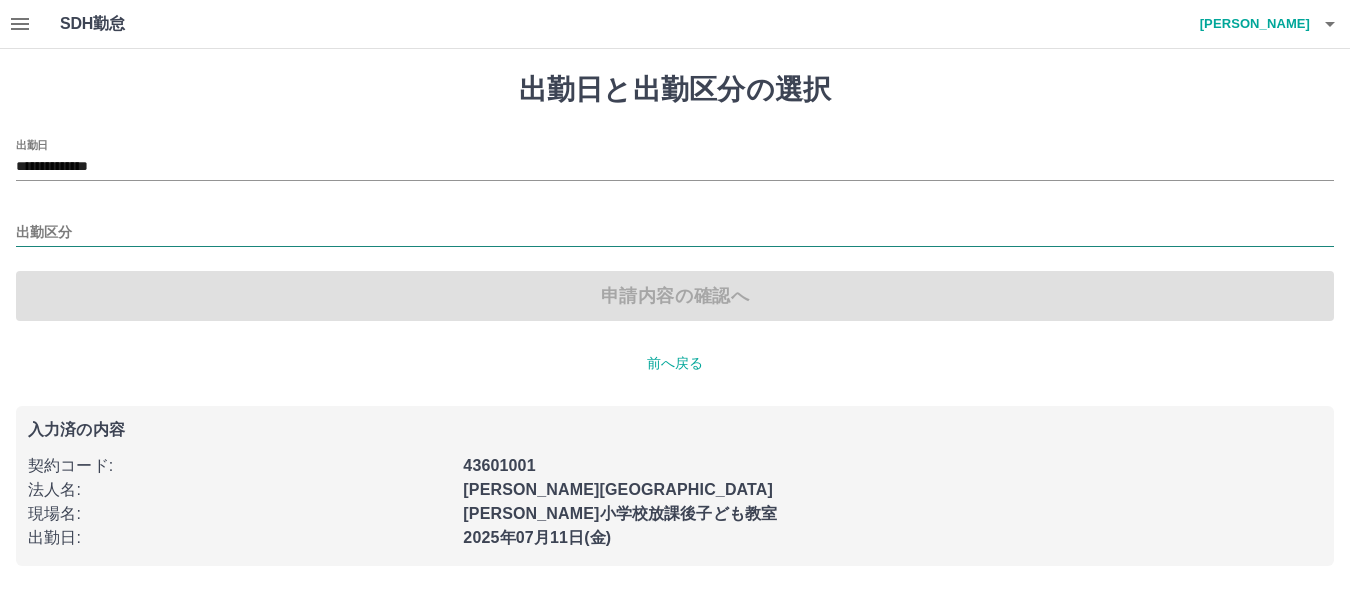 click on "出勤区分" at bounding box center (675, 233) 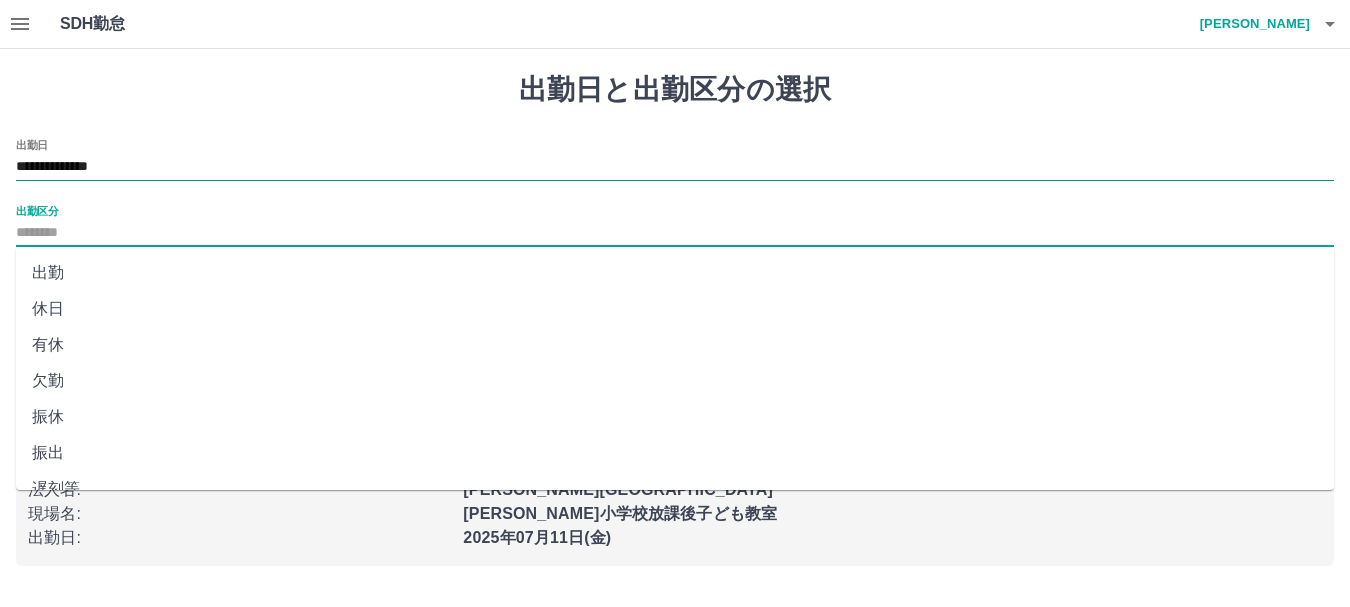 click on "**********" at bounding box center [675, 167] 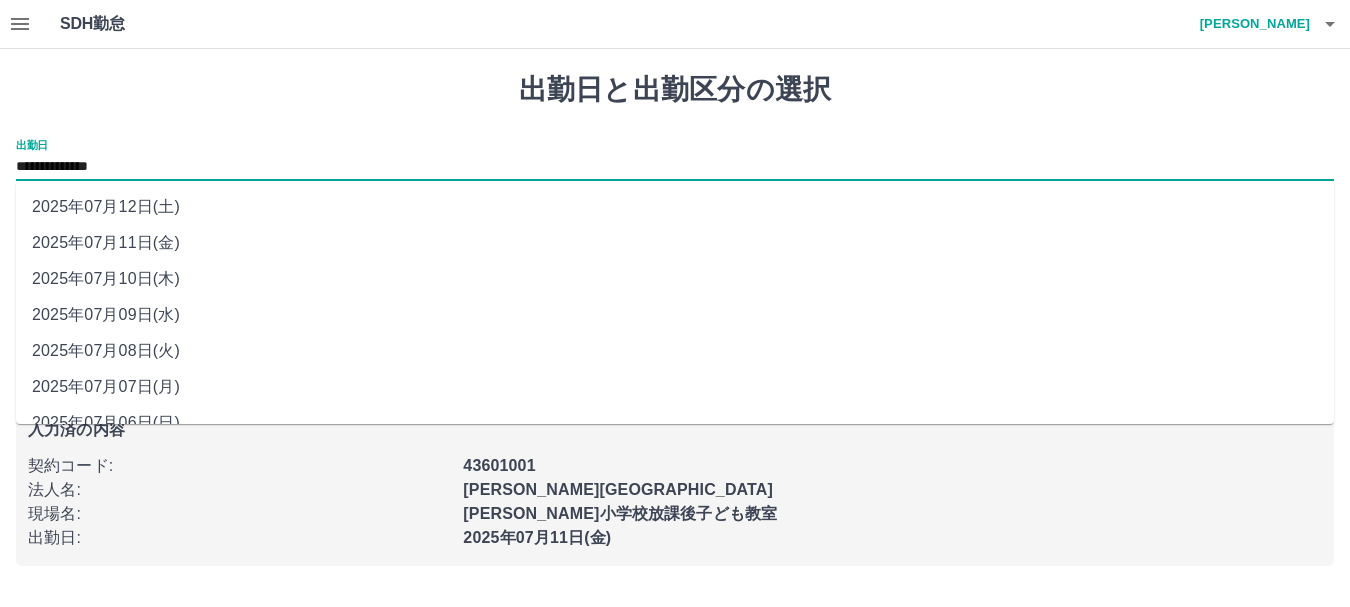 click on "2025年07月09日(水)" at bounding box center (675, 315) 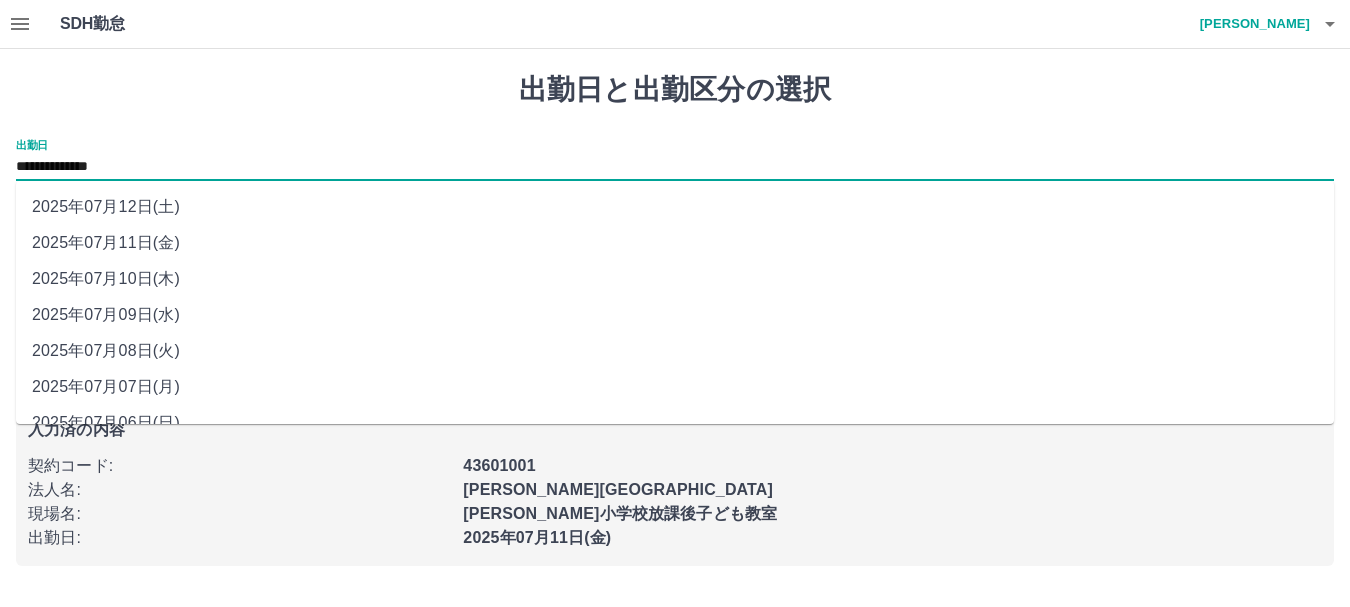 type on "**********" 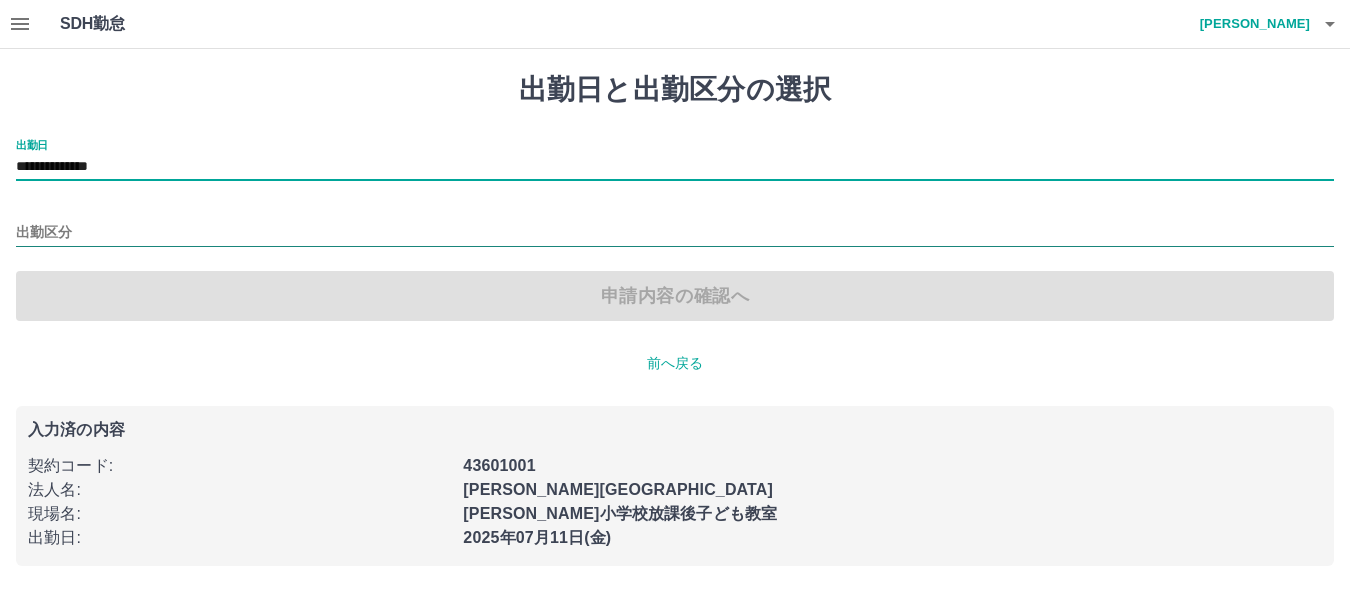 click on "出勤区分" at bounding box center [675, 233] 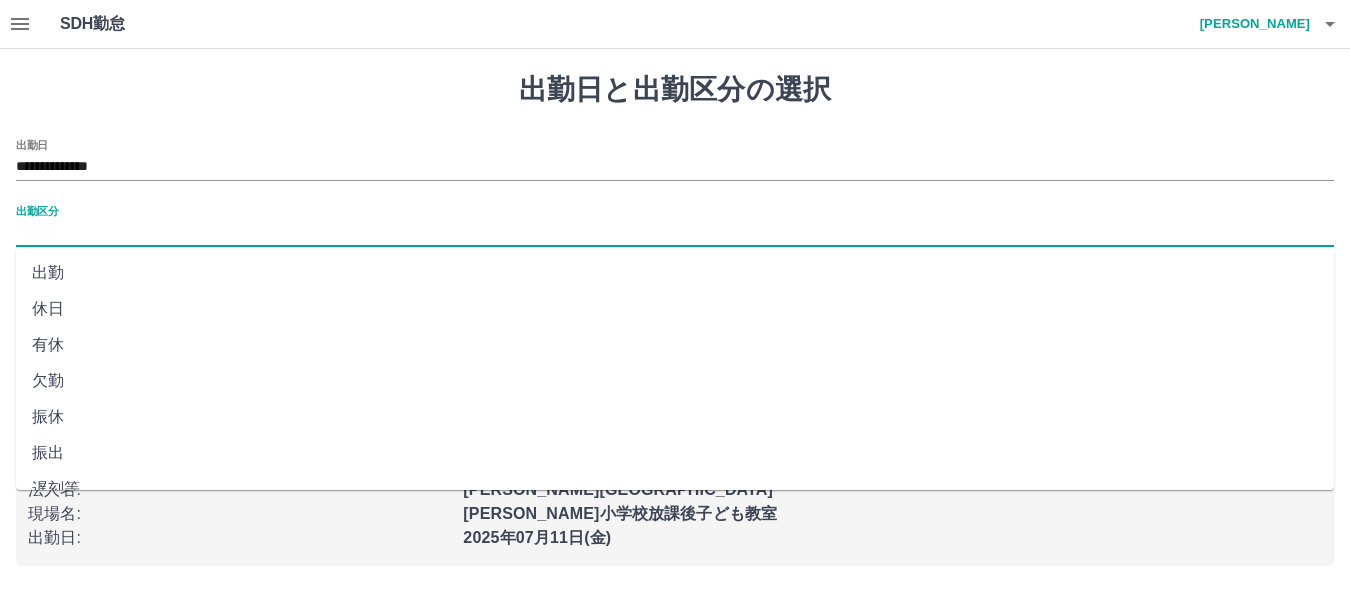 click on "休日" at bounding box center [675, 309] 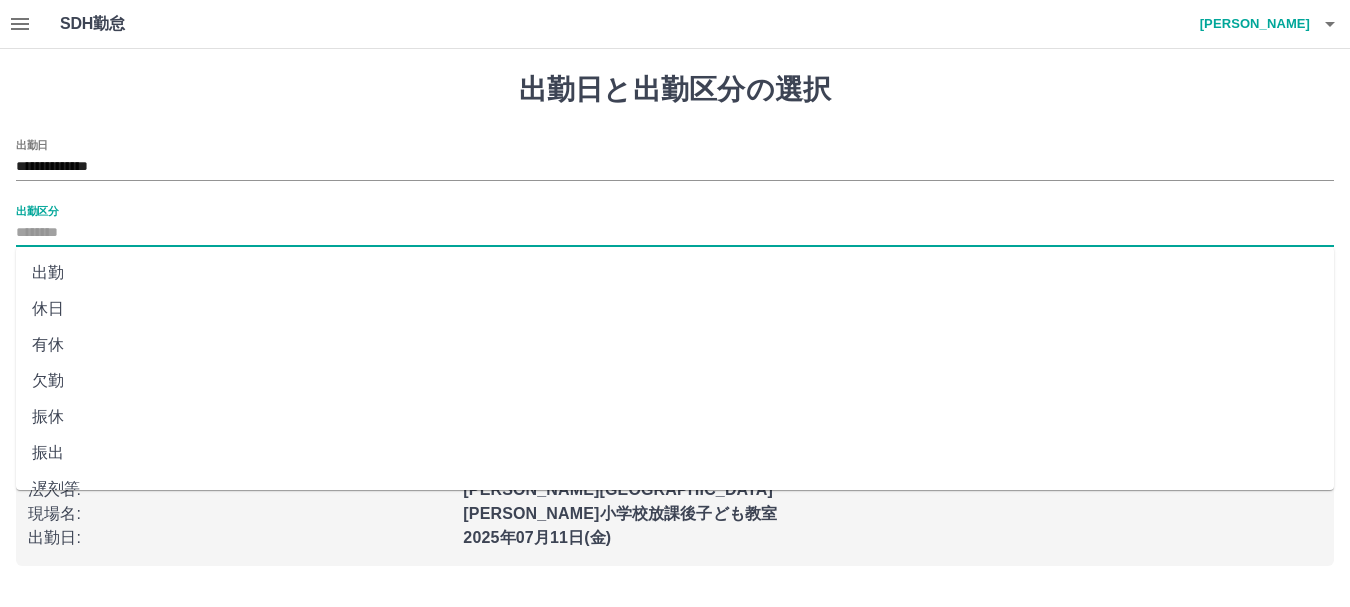 type on "**" 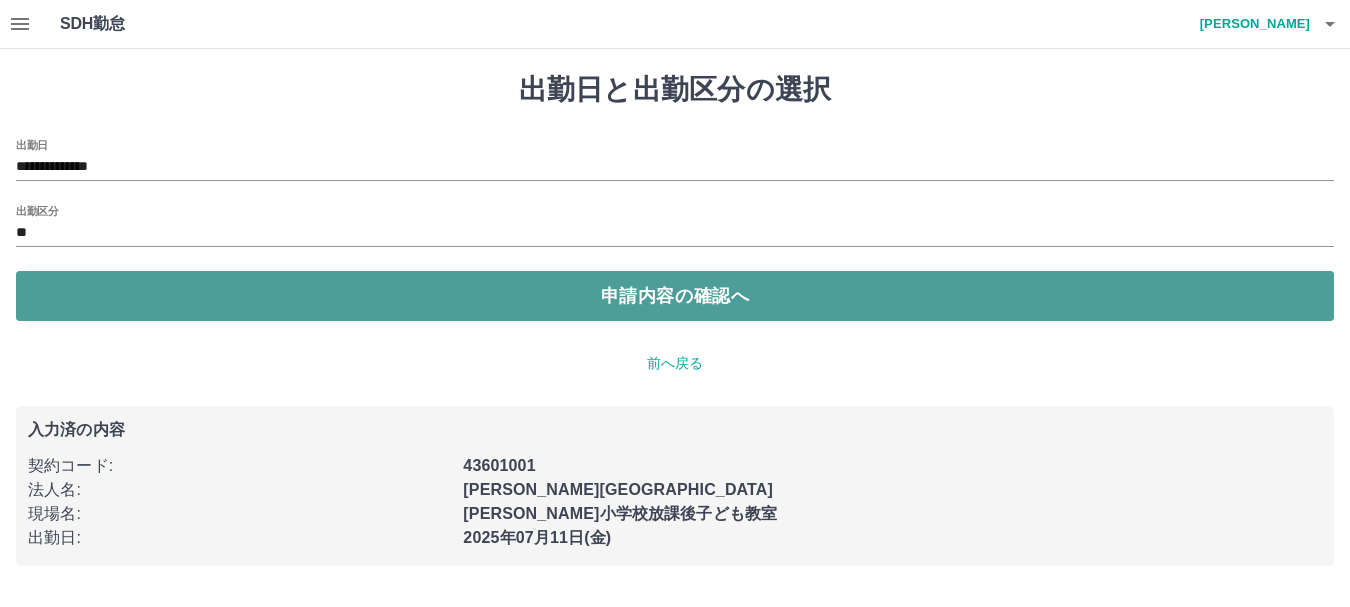 click on "申請内容の確認へ" at bounding box center [675, 296] 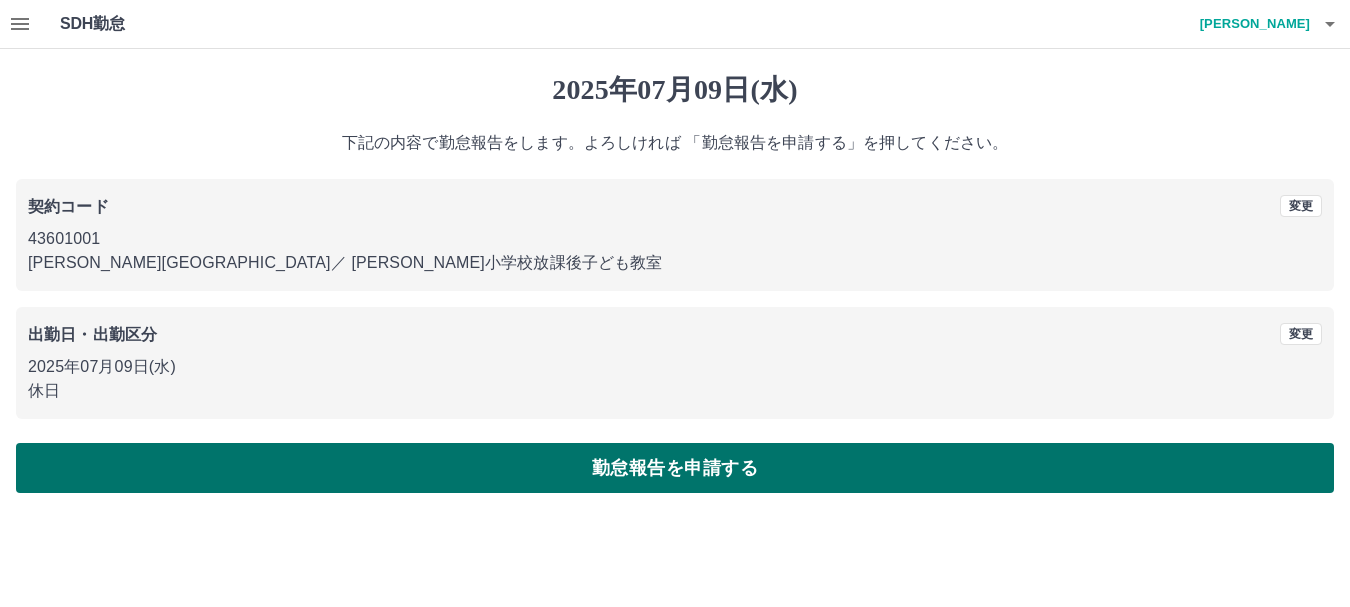 click on "勤怠報告を申請する" at bounding box center (675, 468) 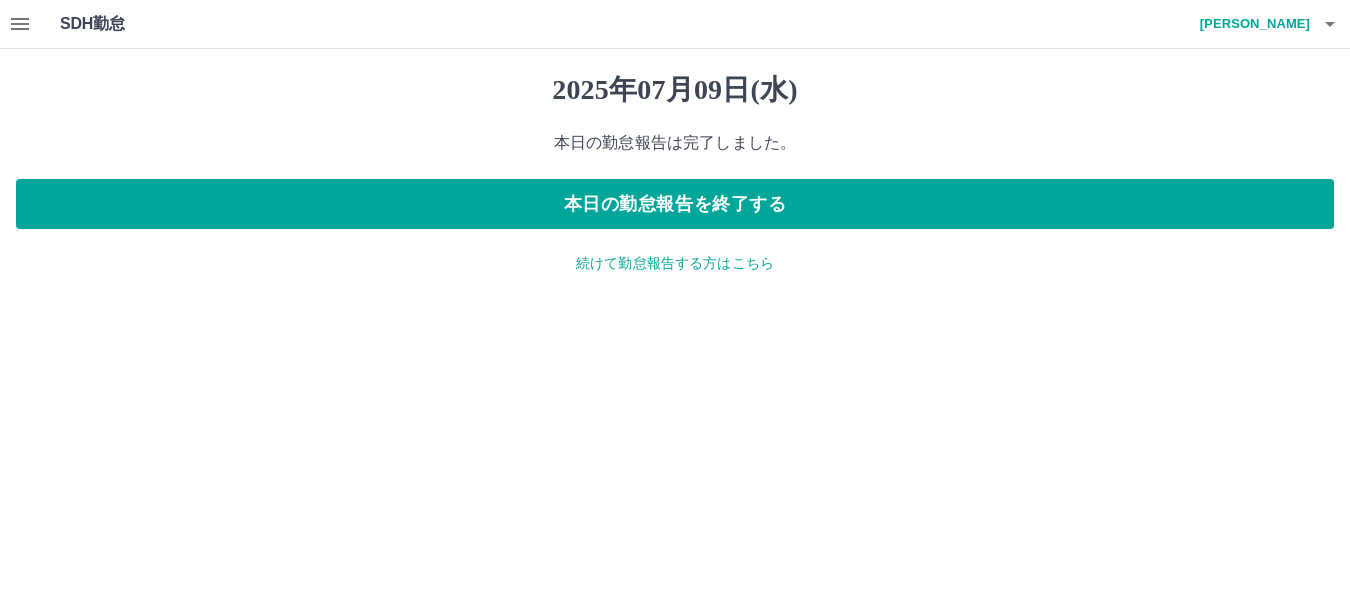 click on "続けて勤怠報告する方はこちら" at bounding box center [675, 263] 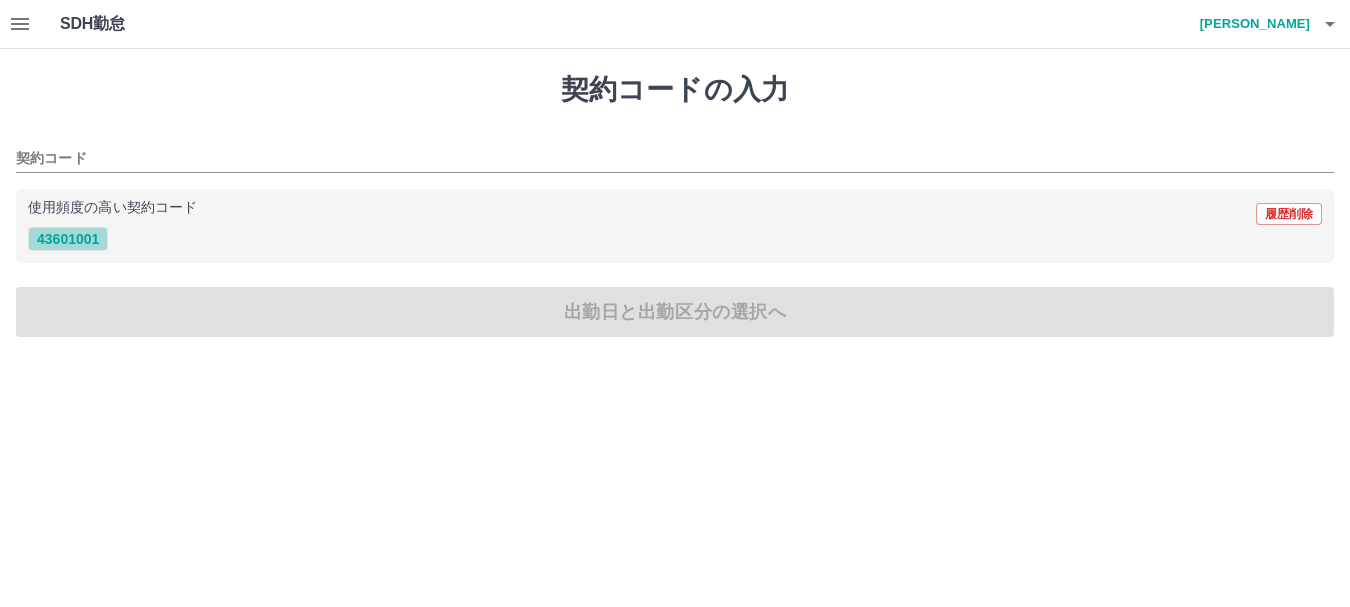 click on "43601001" at bounding box center [68, 239] 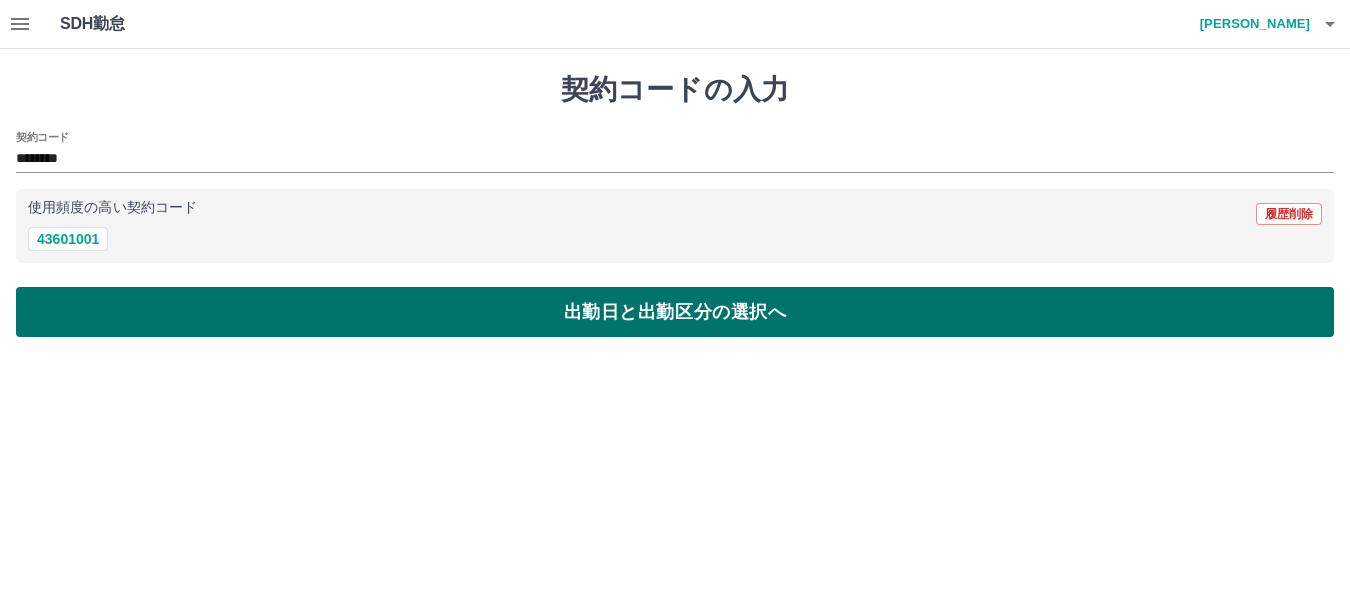 click on "出勤日と出勤区分の選択へ" at bounding box center (675, 312) 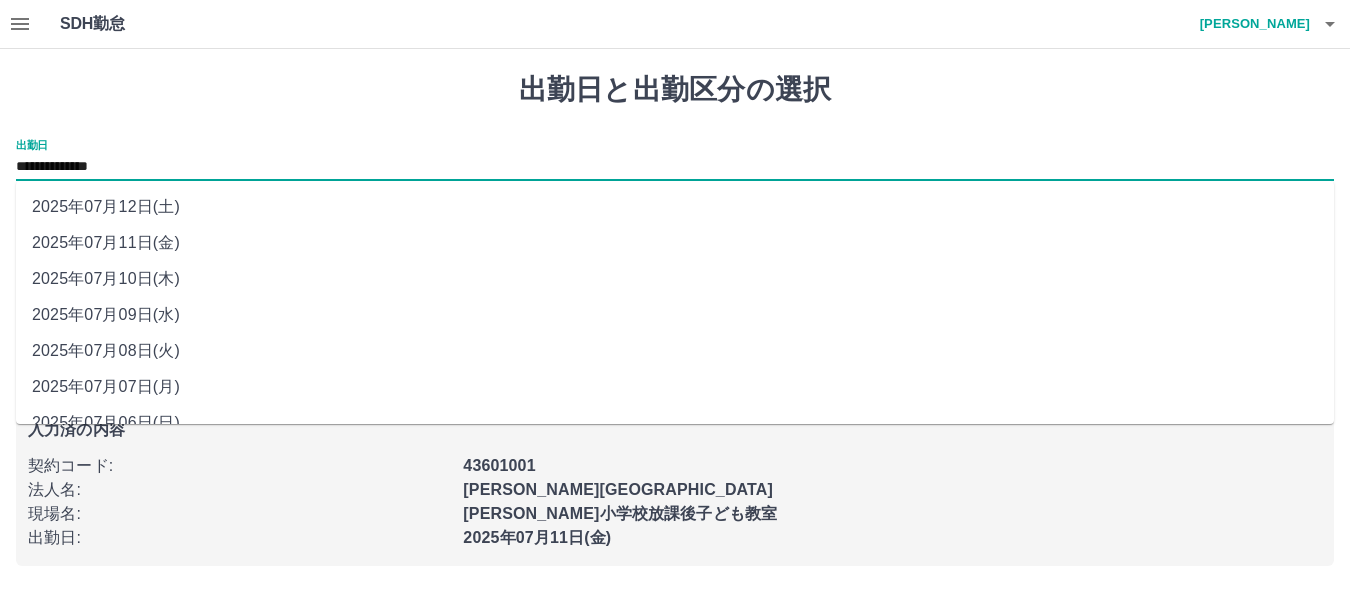 click on "**********" at bounding box center (675, 167) 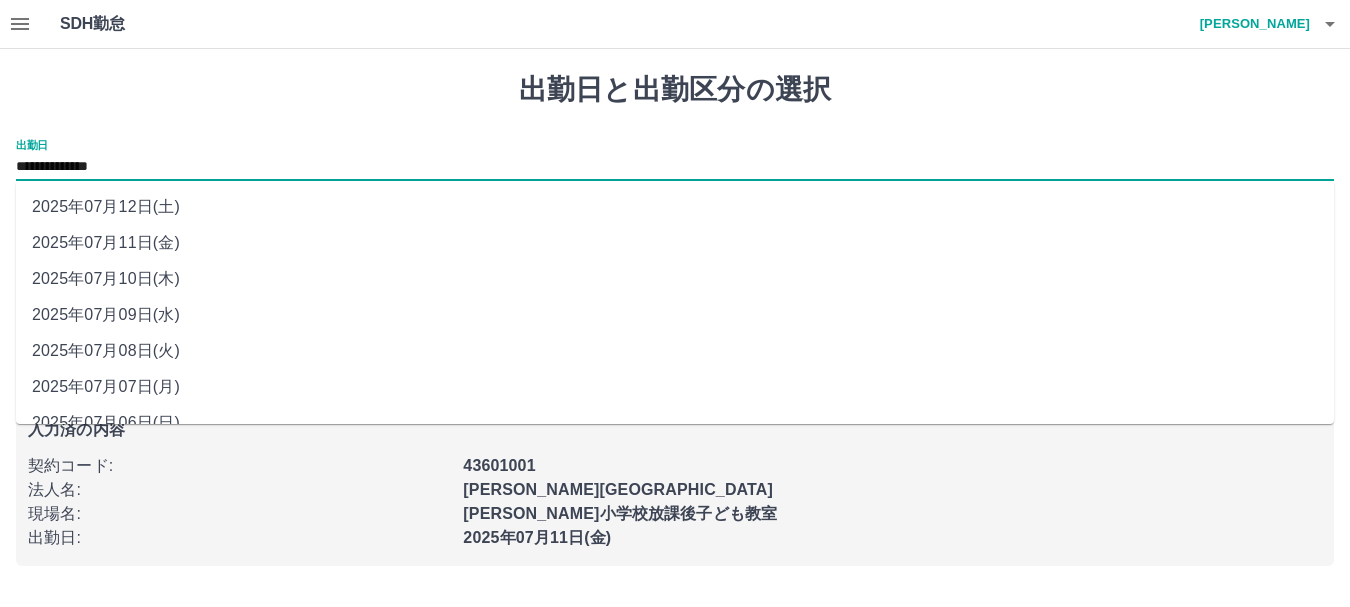 click on "2025年07月10日(木)" at bounding box center [675, 279] 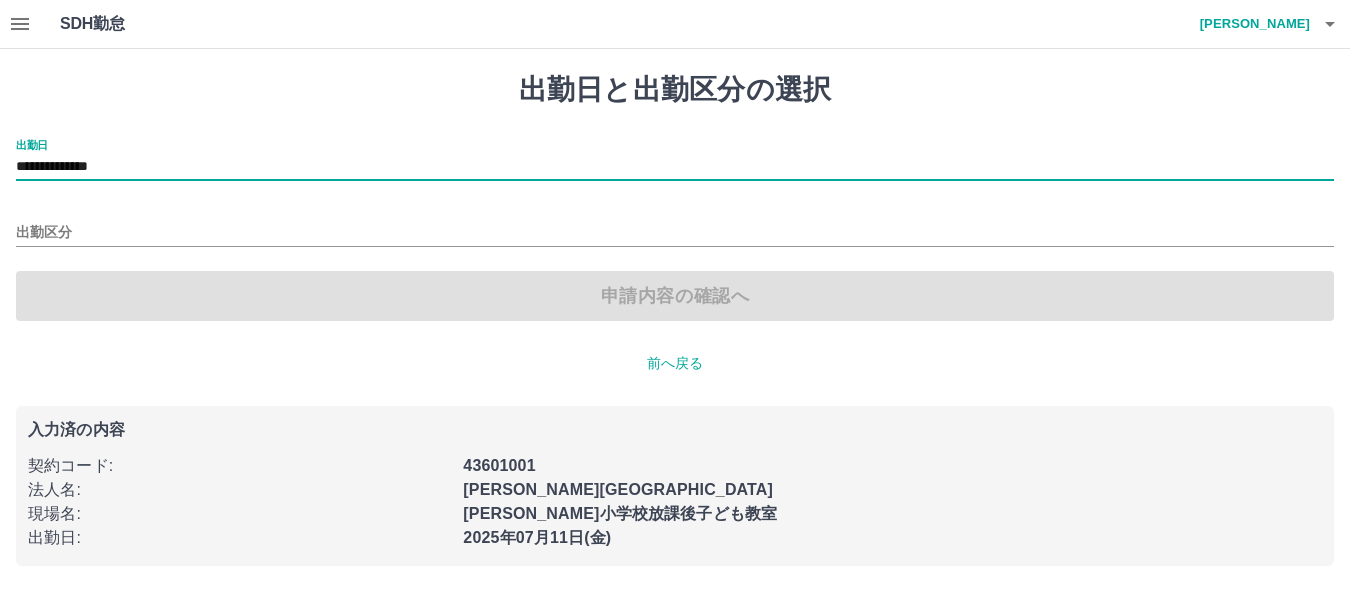 type on "**********" 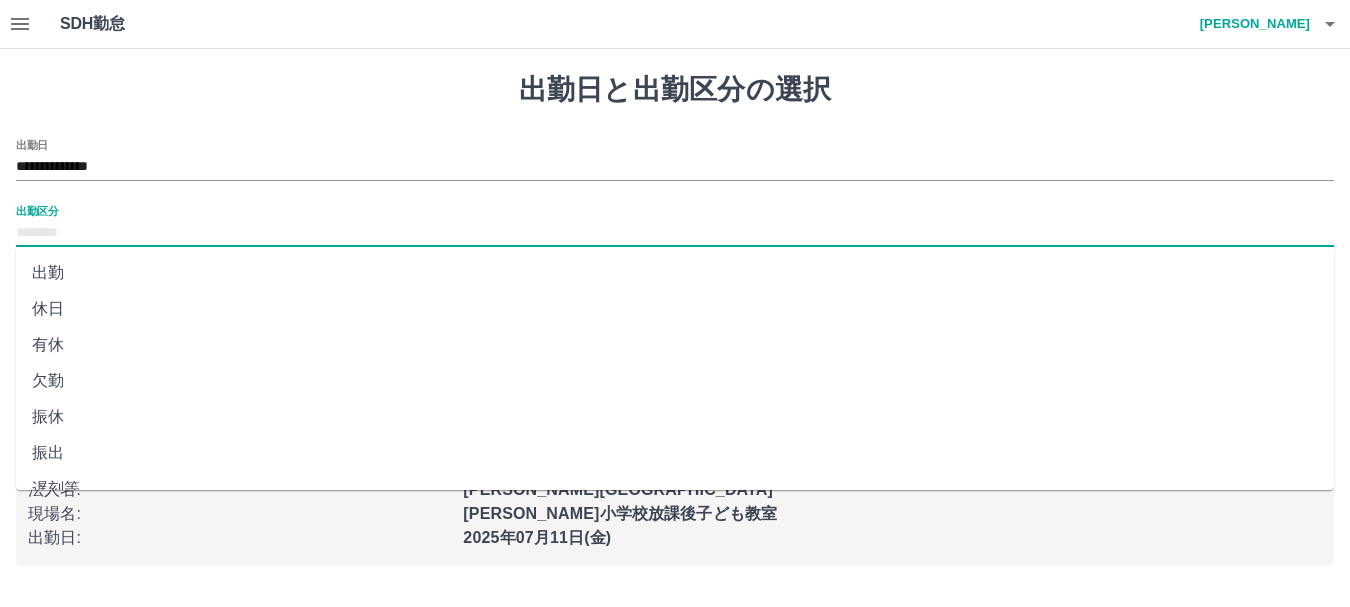 click on "出勤区分" at bounding box center [675, 233] 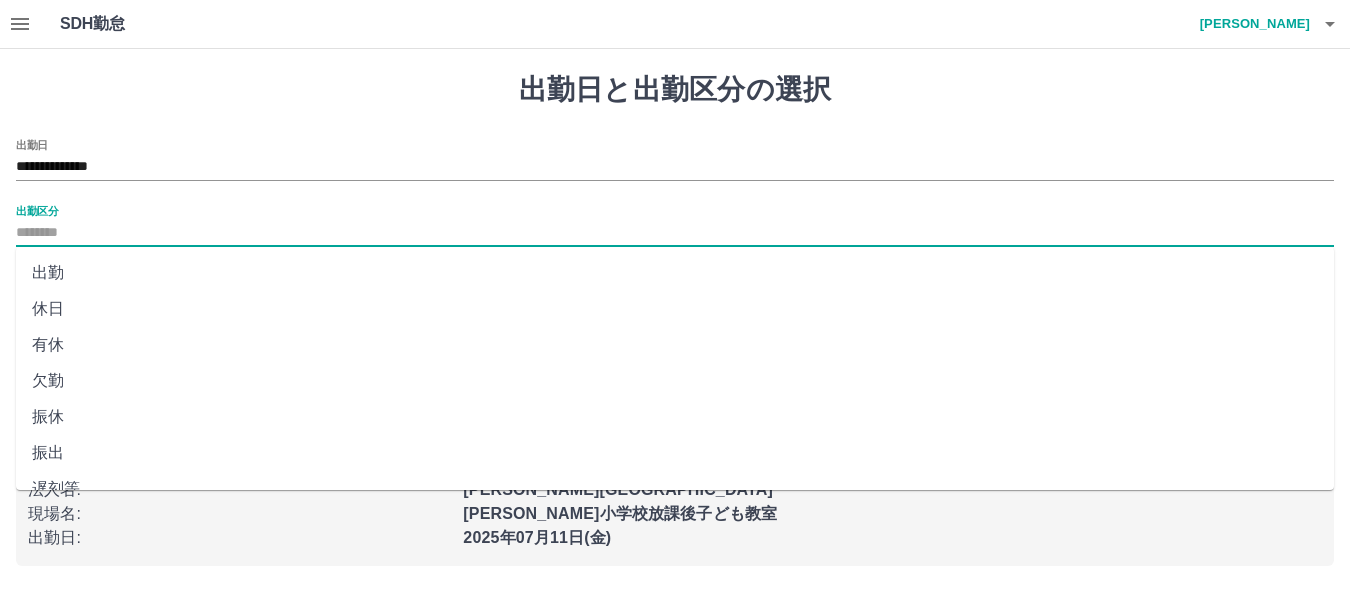 click on "休日" at bounding box center (675, 309) 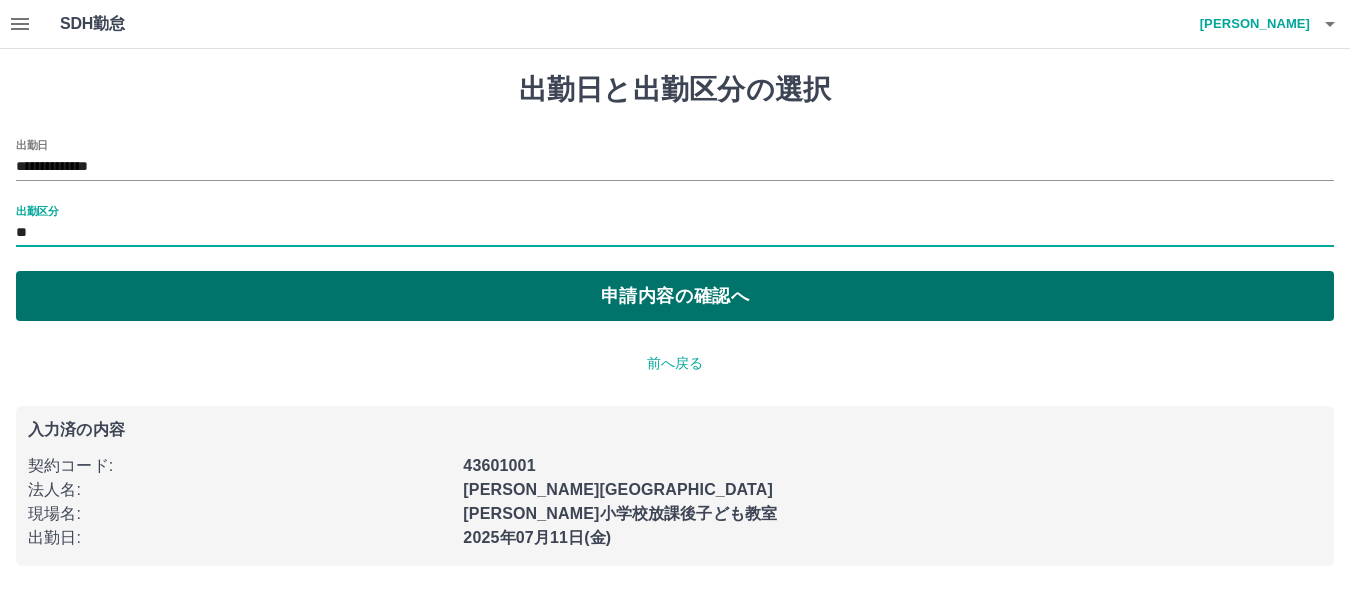 click on "申請内容の確認へ" at bounding box center (675, 296) 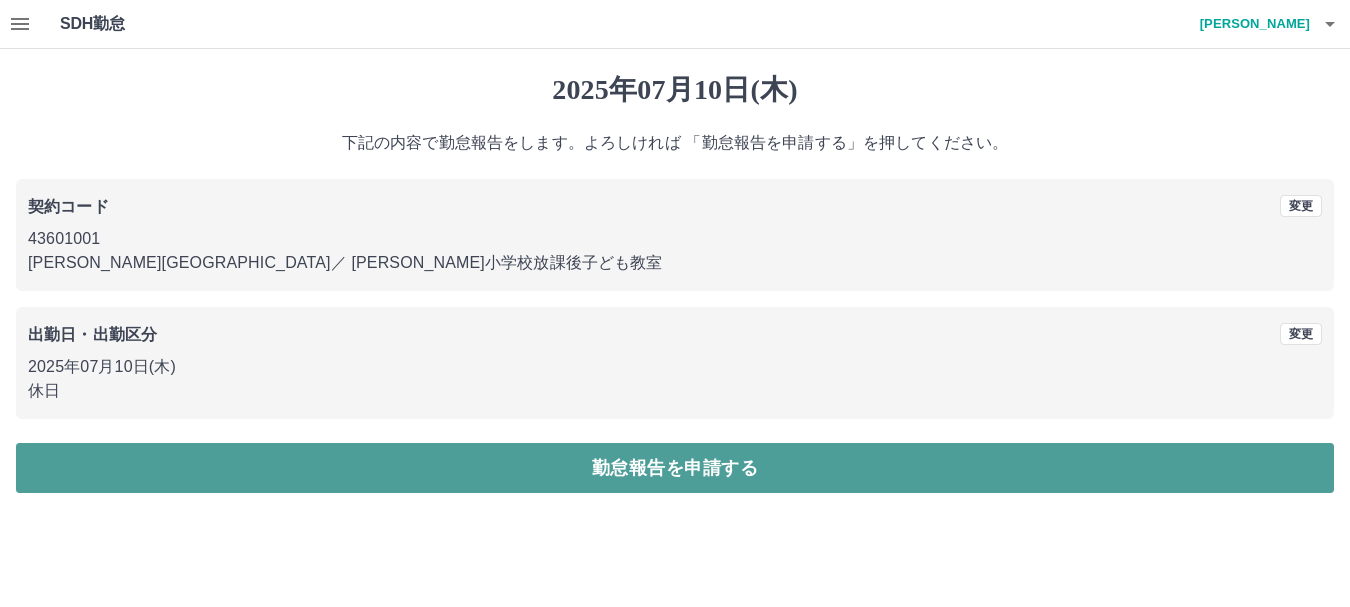 click on "勤怠報告を申請する" at bounding box center [675, 468] 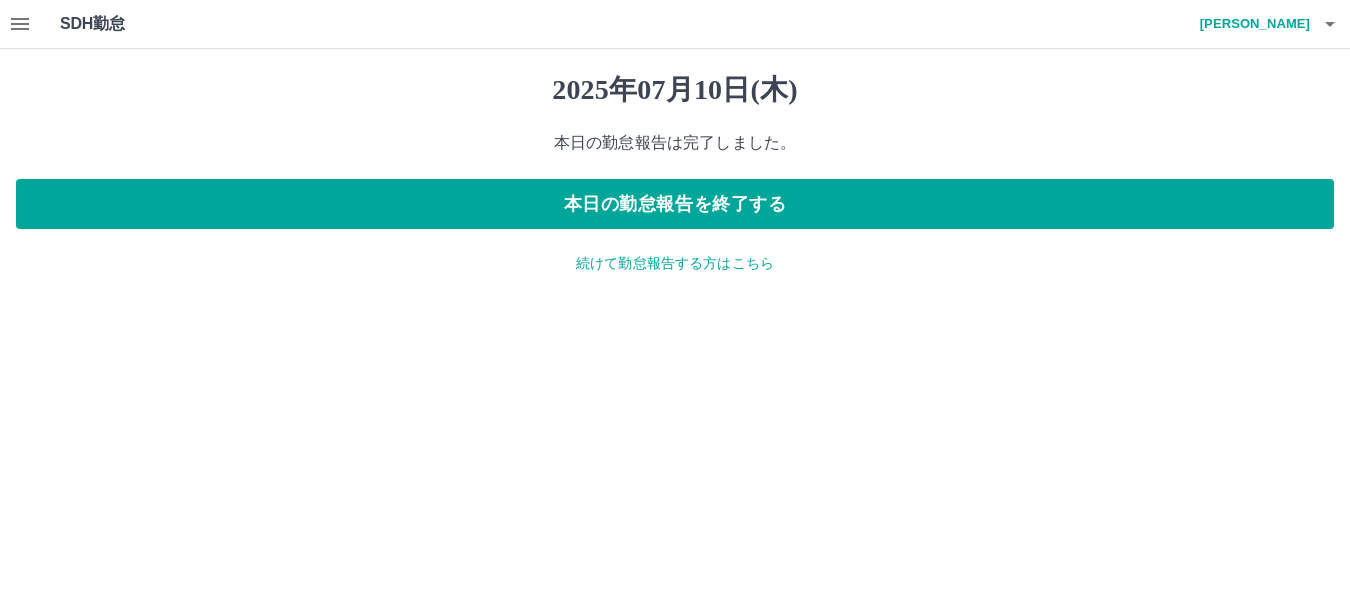 click on "続けて勤怠報告する方はこちら" at bounding box center [675, 263] 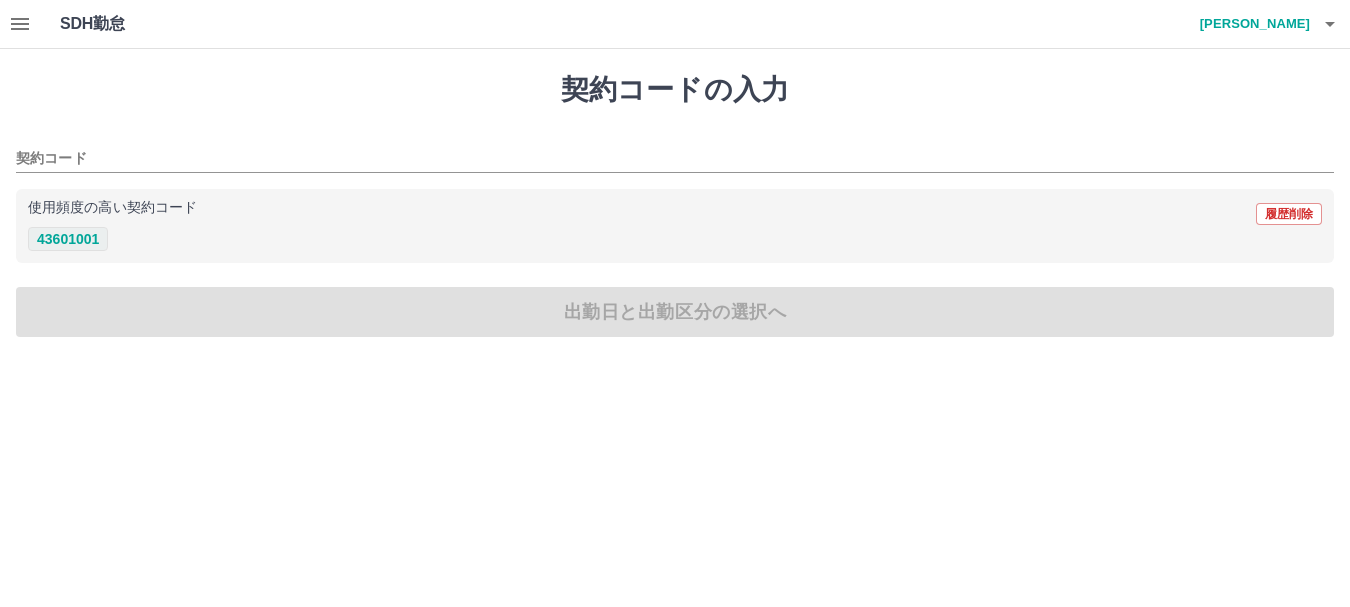 click on "43601001" at bounding box center [68, 239] 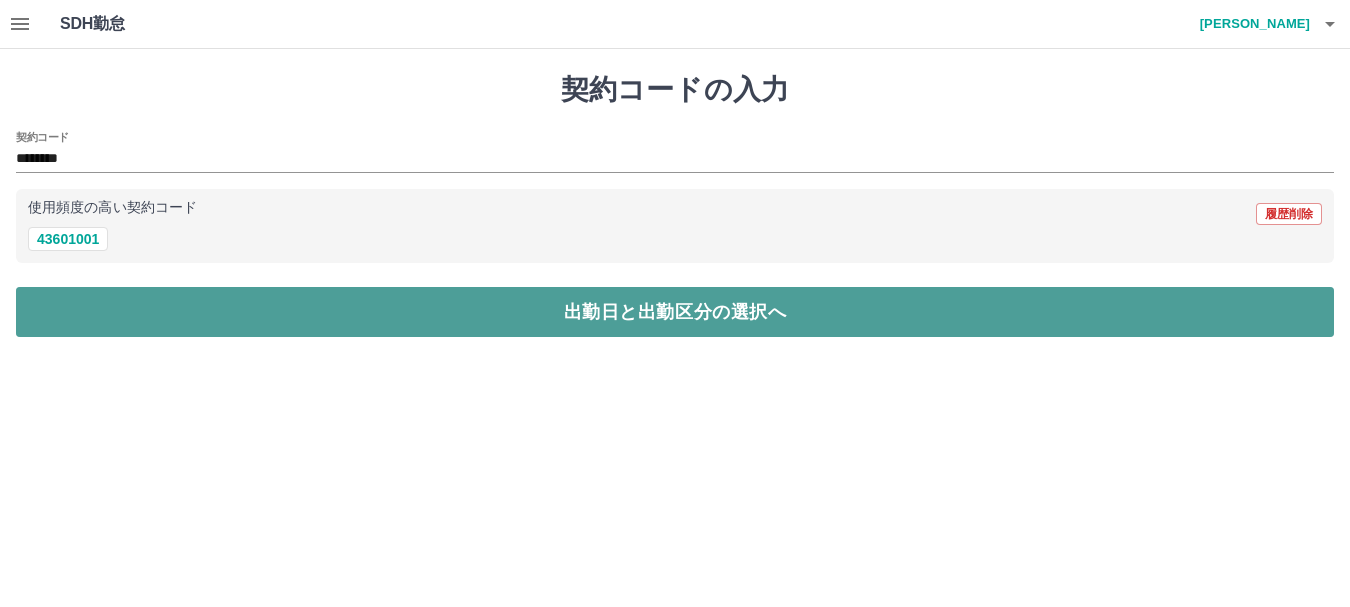 click on "出勤日と出勤区分の選択へ" at bounding box center (675, 312) 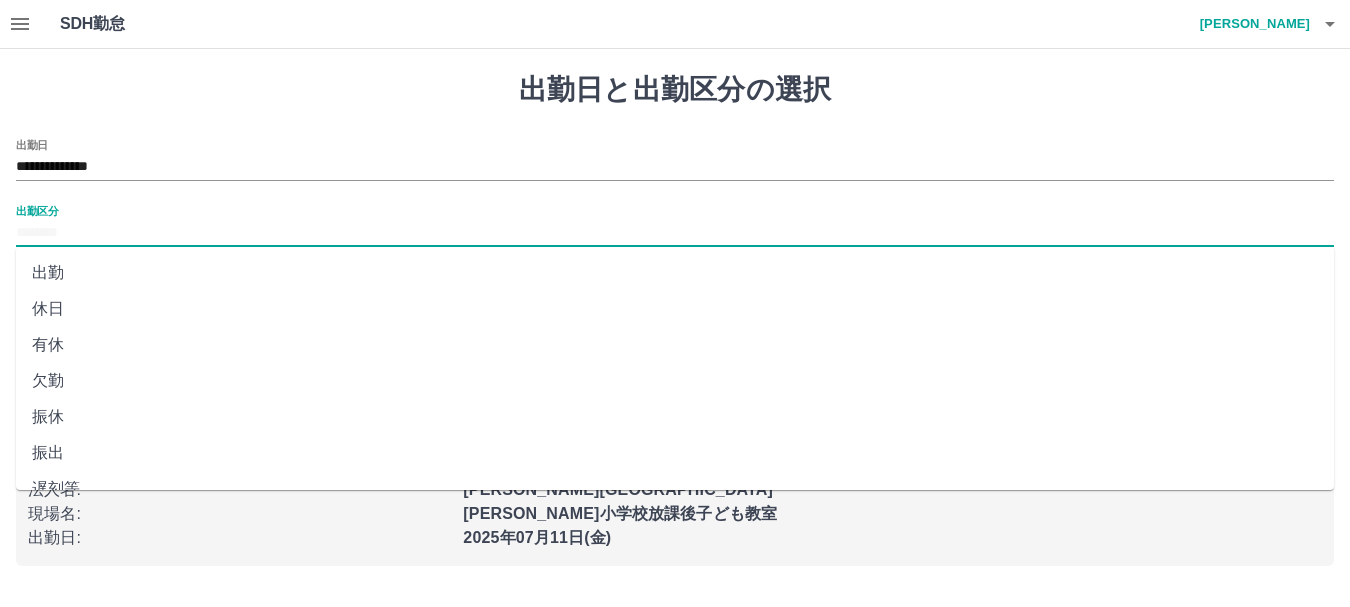 click on "出勤区分" at bounding box center [675, 233] 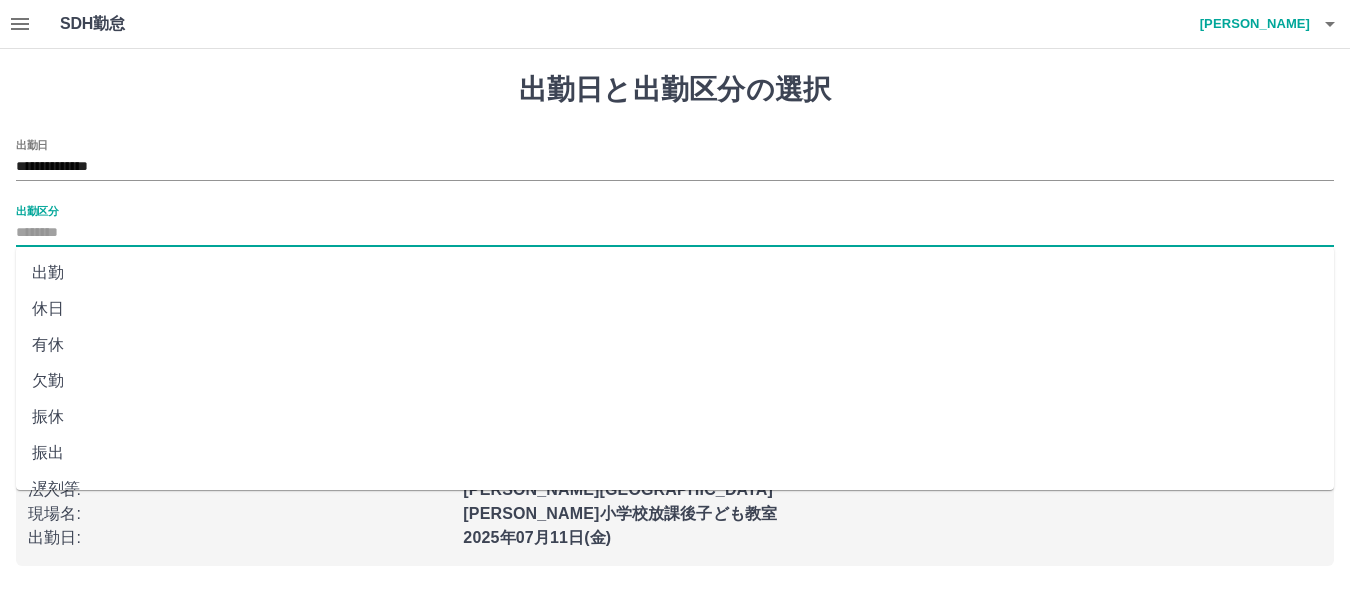 click on "休日" at bounding box center [675, 309] 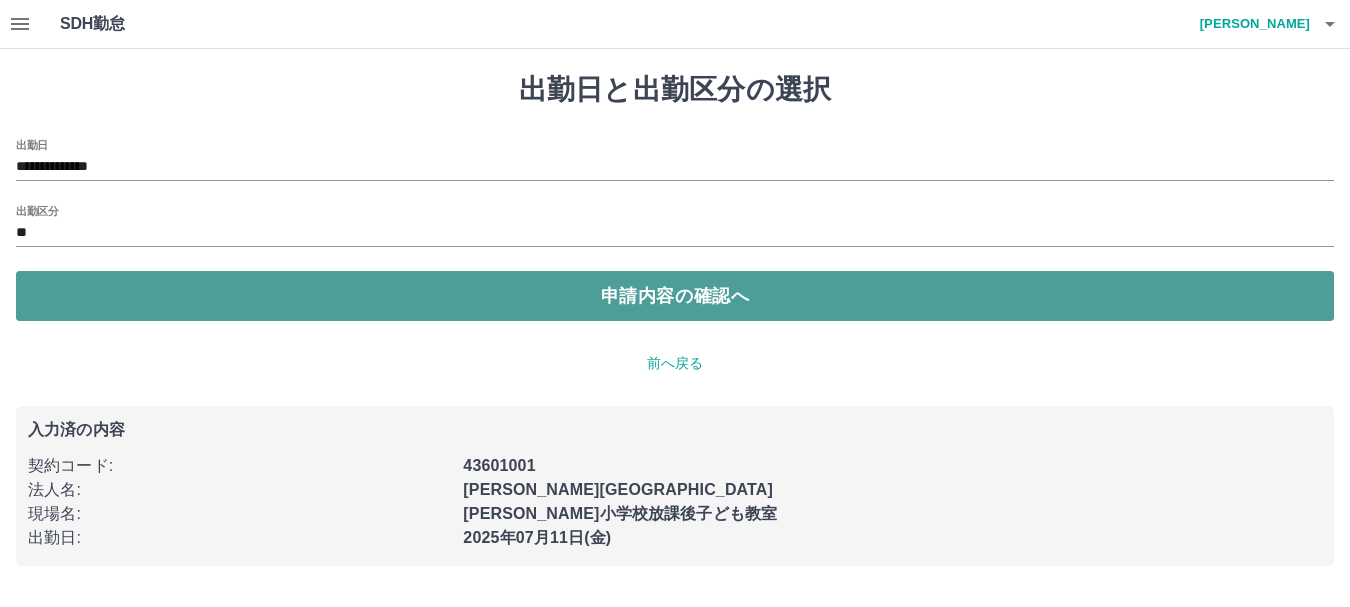 click on "申請内容の確認へ" at bounding box center (675, 296) 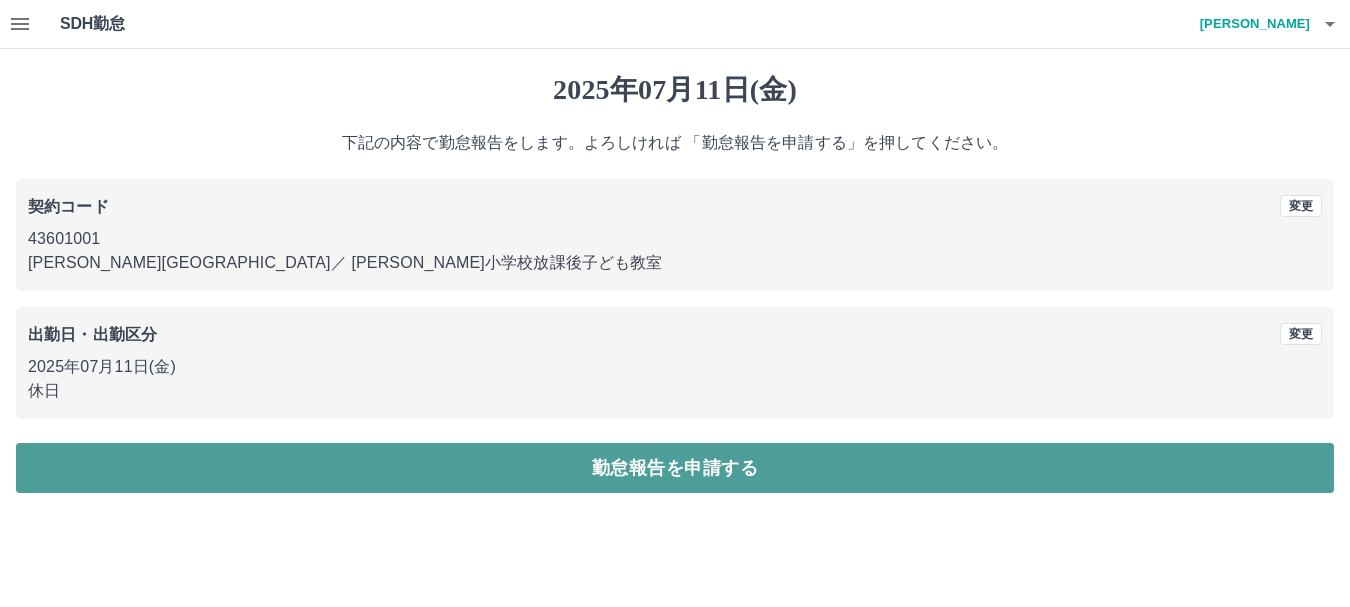 click on "勤怠報告を申請する" at bounding box center (675, 468) 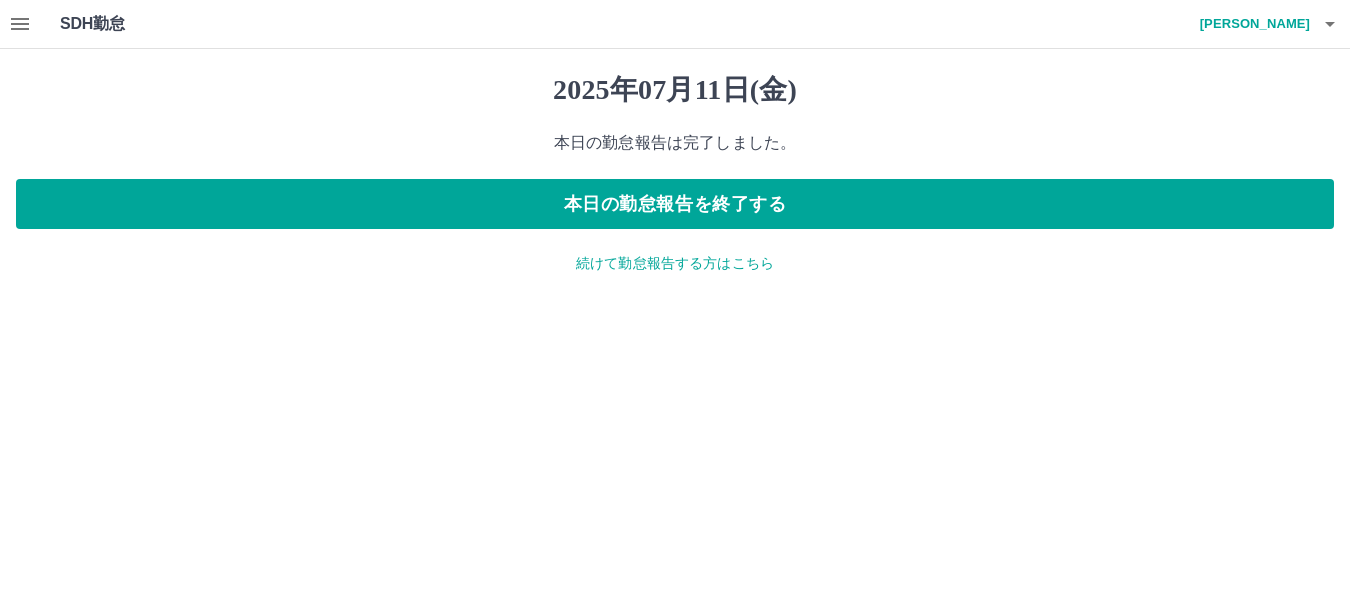 click on "続けて勤怠報告する方はこちら" at bounding box center [675, 263] 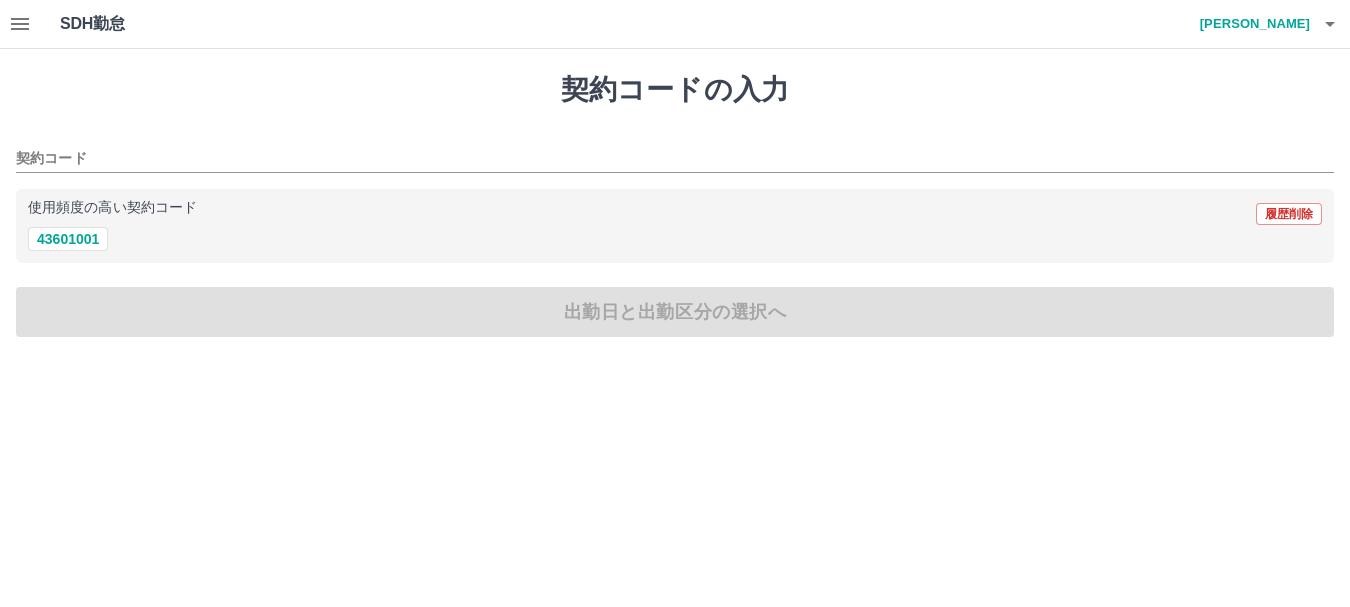 click on "43601001" at bounding box center [675, 239] 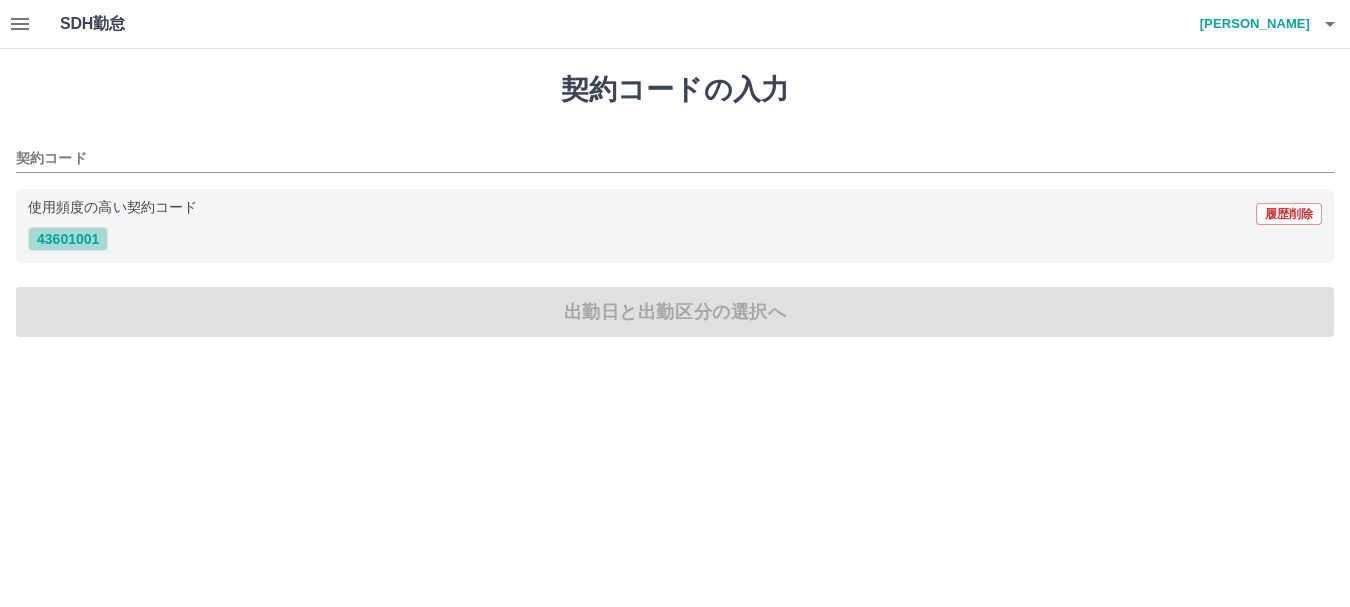 click on "43601001" at bounding box center [68, 239] 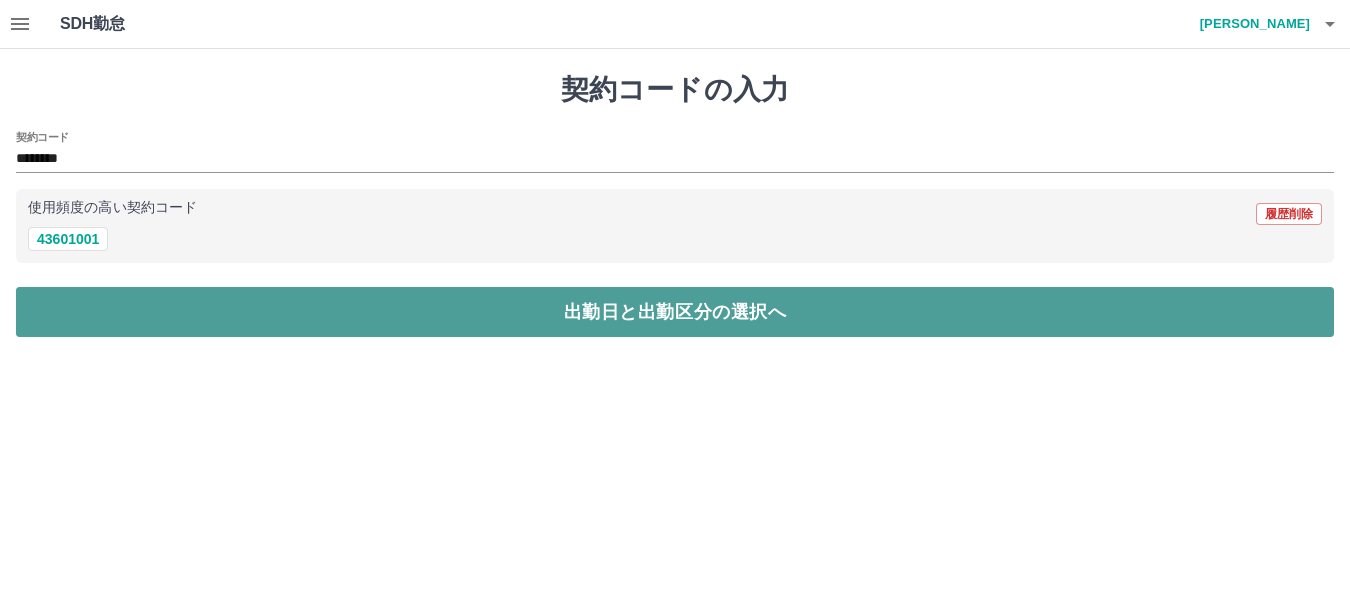 click on "出勤日と出勤区分の選択へ" at bounding box center (675, 312) 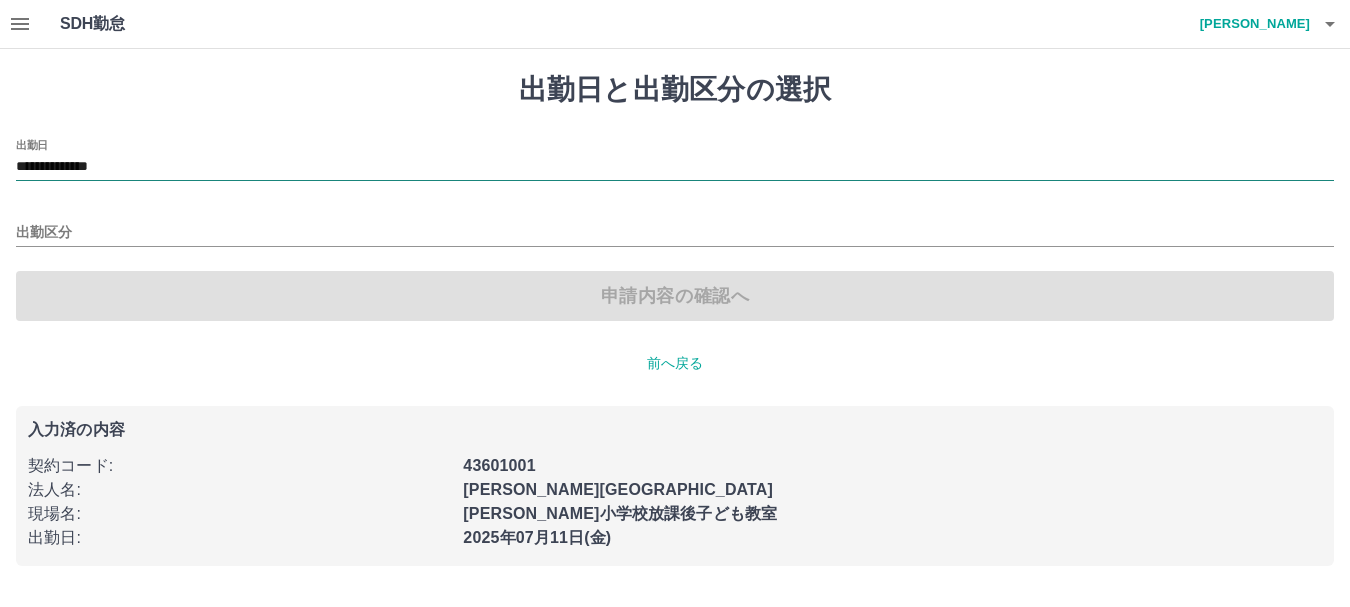 click on "**********" at bounding box center [675, 167] 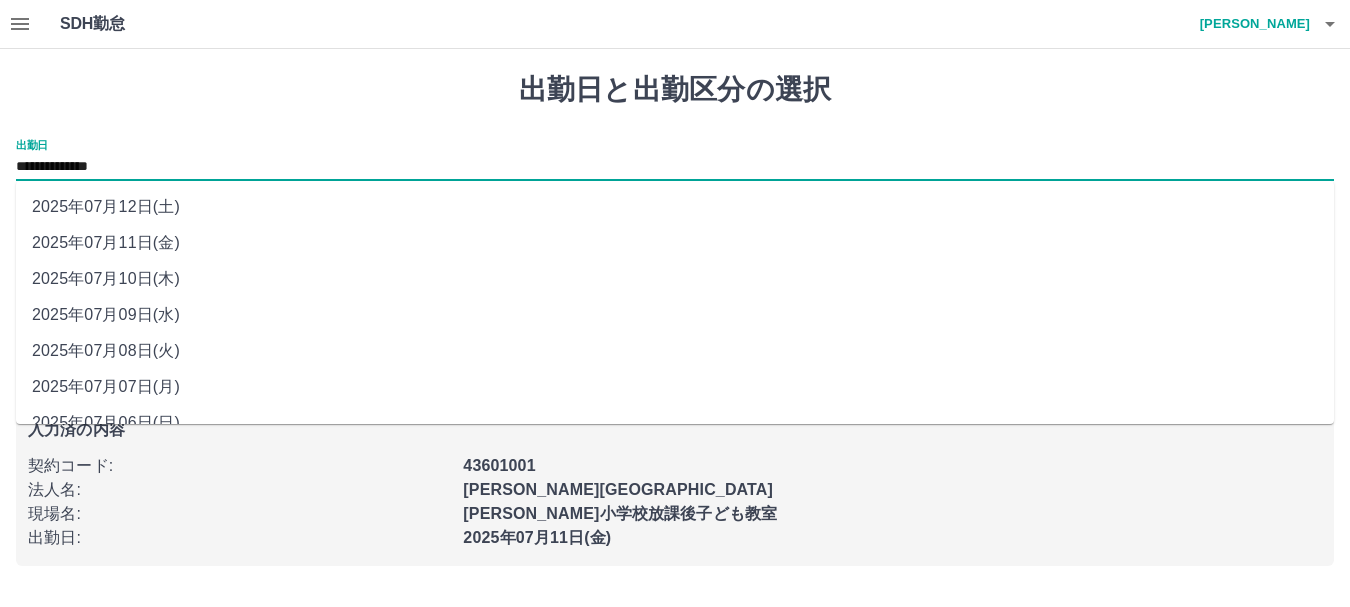 click on "2025年07月12日(土)" at bounding box center (675, 207) 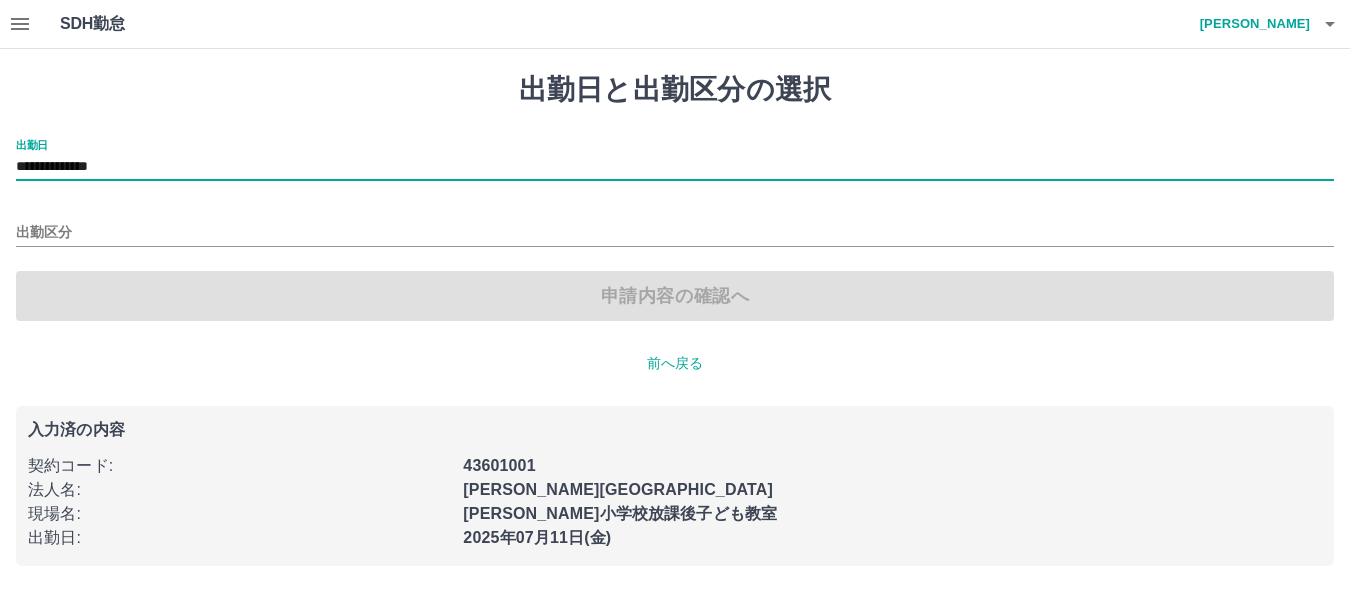 click on "出勤区分" at bounding box center (675, 226) 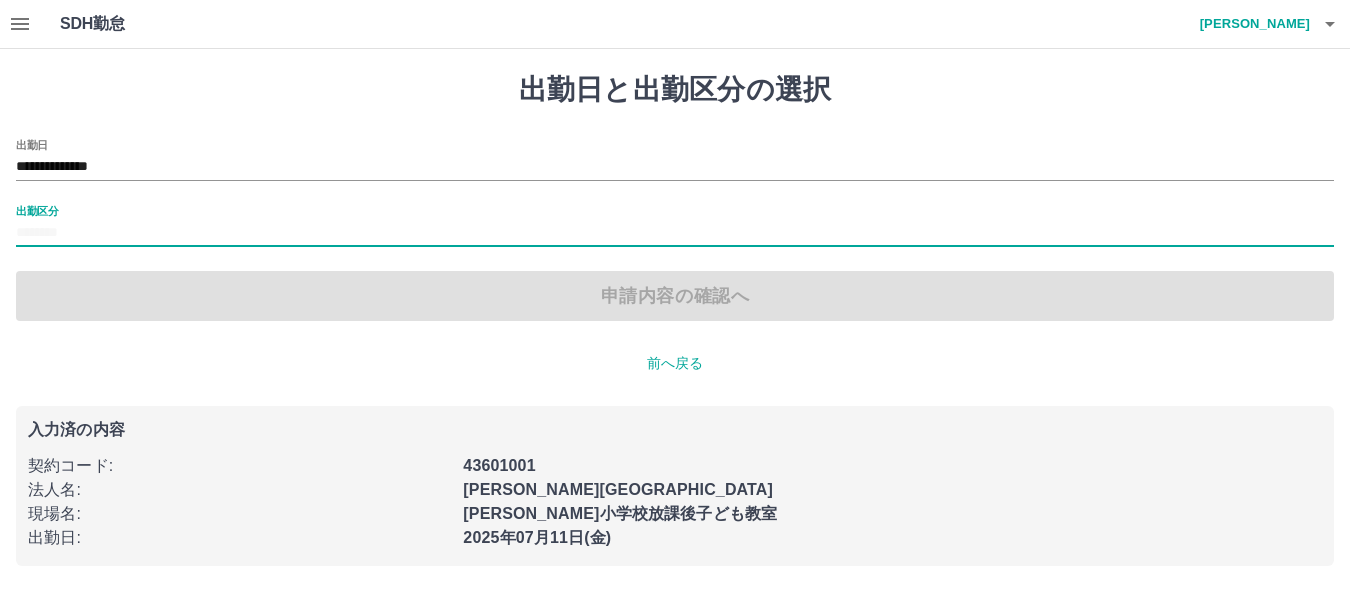 click on "出勤区分" at bounding box center (675, 233) 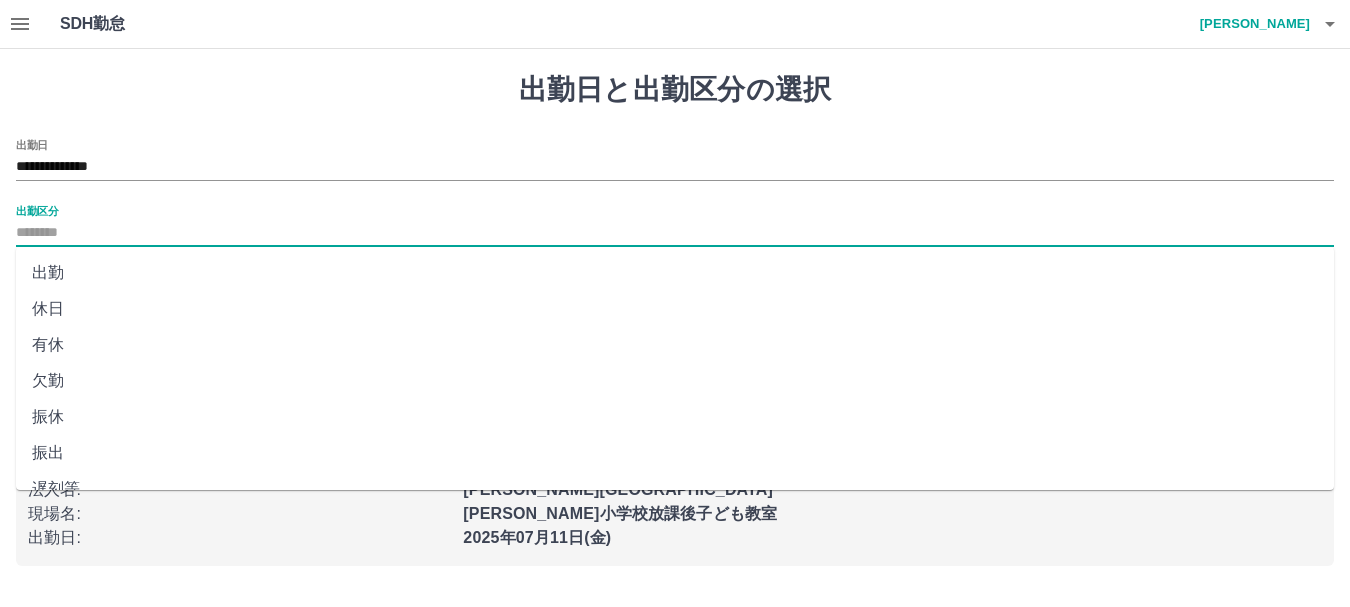 click on "休日" at bounding box center (675, 309) 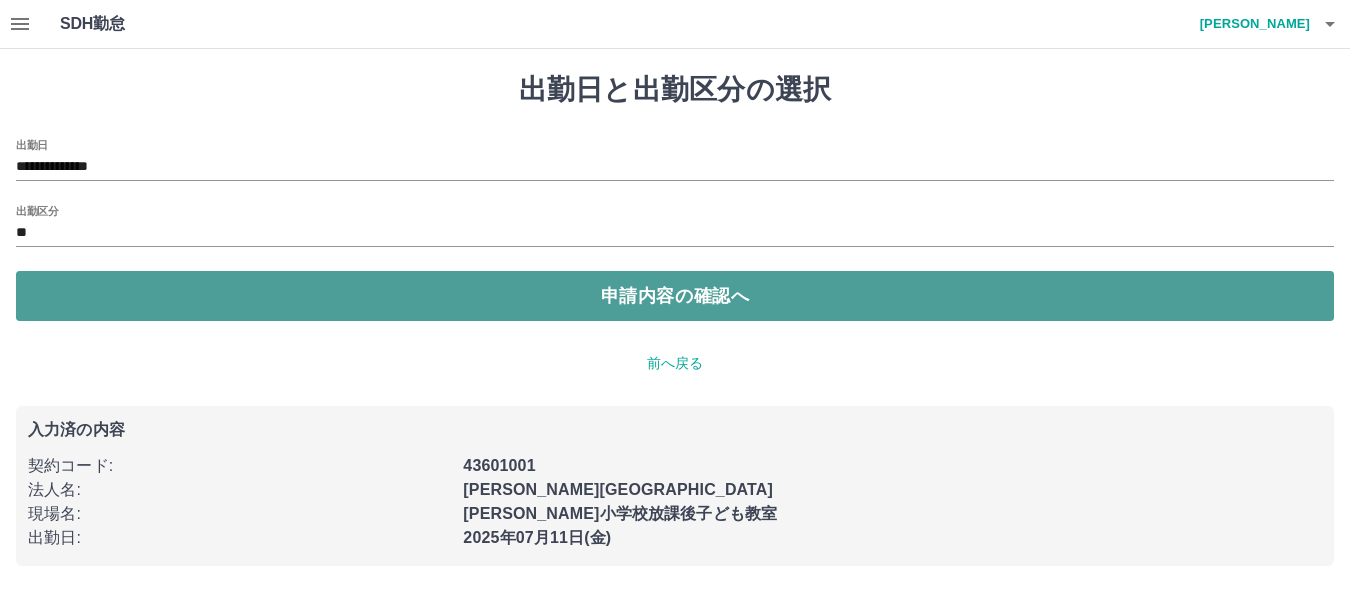 click on "申請内容の確認へ" at bounding box center (675, 296) 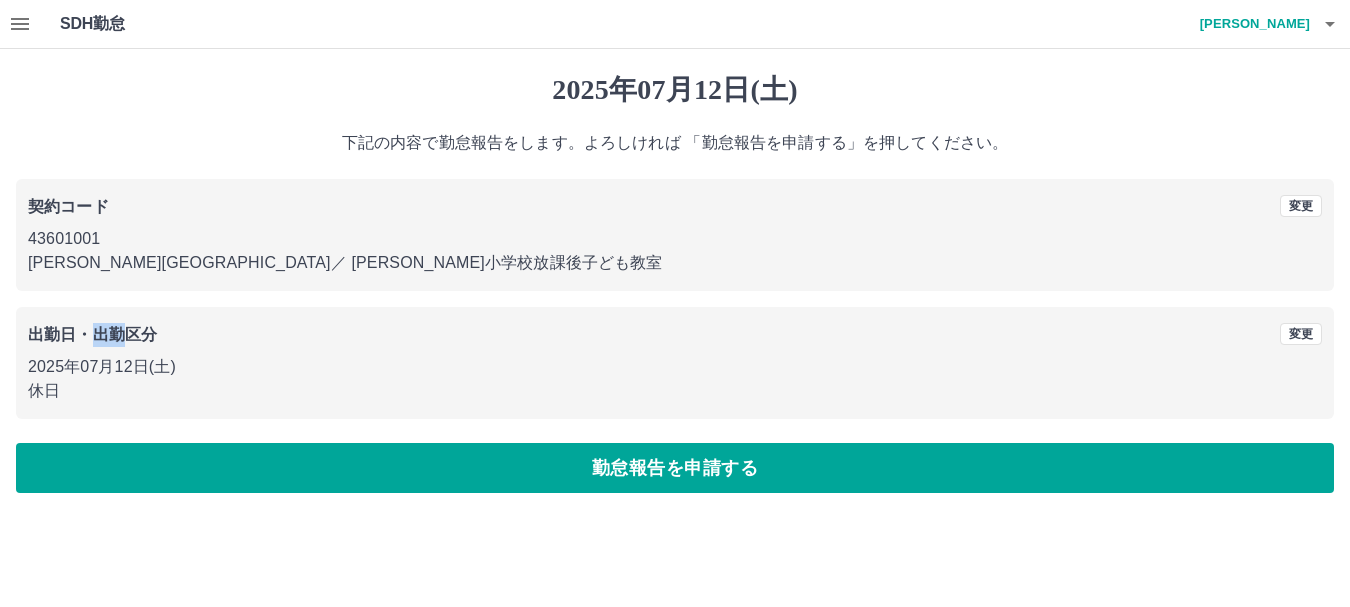 click on "出勤日・出勤区分 変更 2025年07月12日(土) 休日" at bounding box center [675, 363] 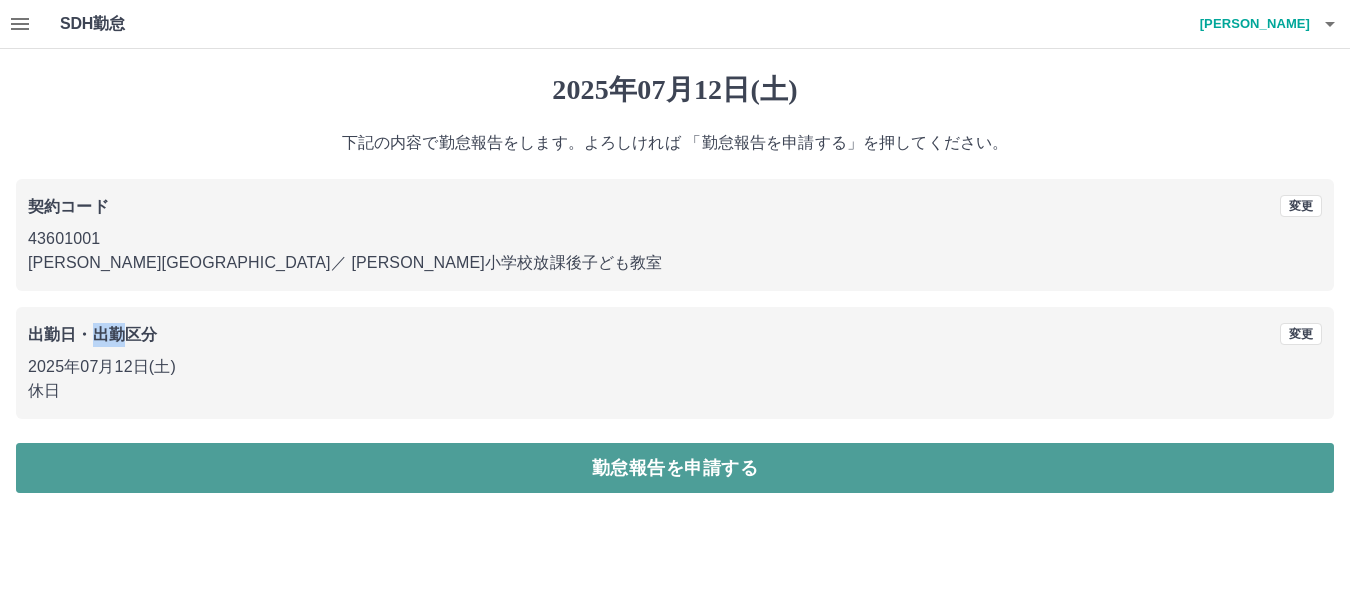 click on "勤怠報告を申請する" at bounding box center [675, 468] 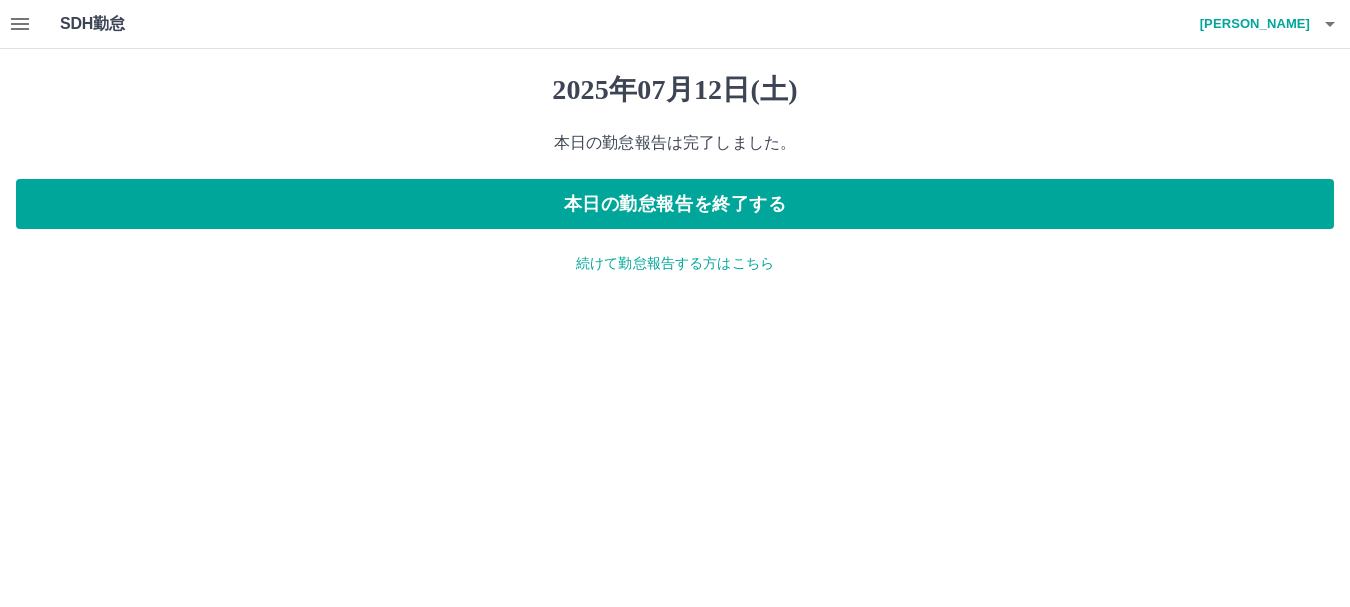 click on "続けて勤怠報告する方はこちら" at bounding box center [675, 263] 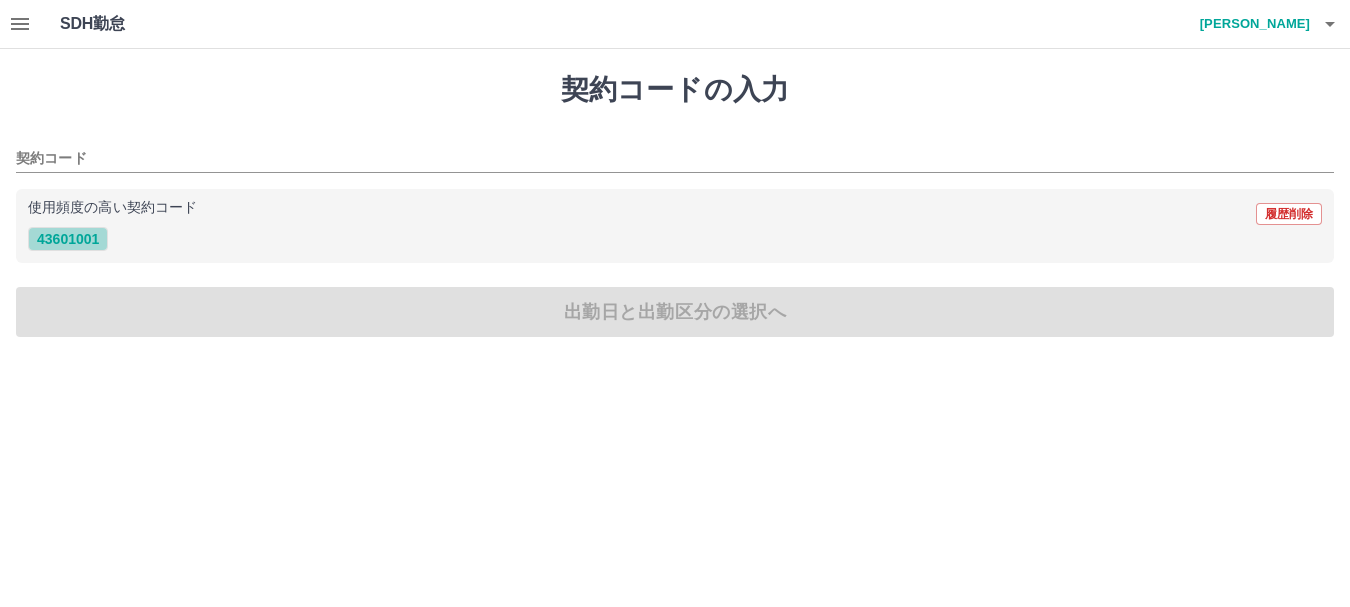 click on "43601001" at bounding box center (68, 239) 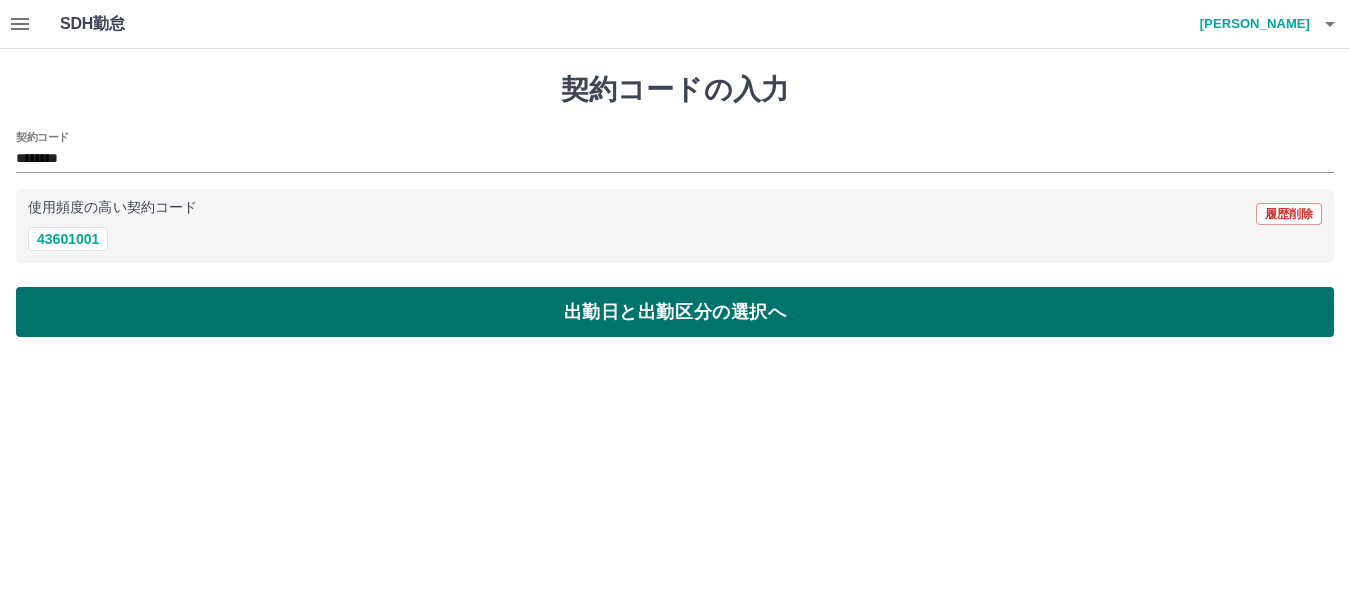 click on "出勤日と出勤区分の選択へ" at bounding box center [675, 312] 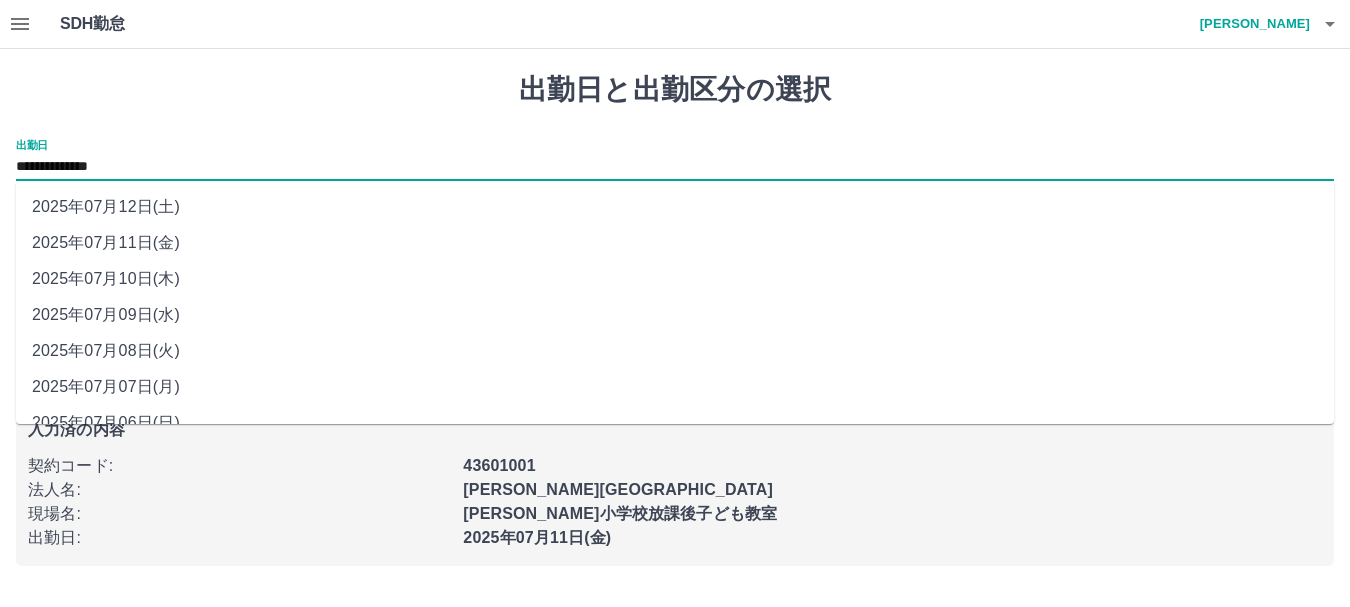 click on "**********" at bounding box center [675, 167] 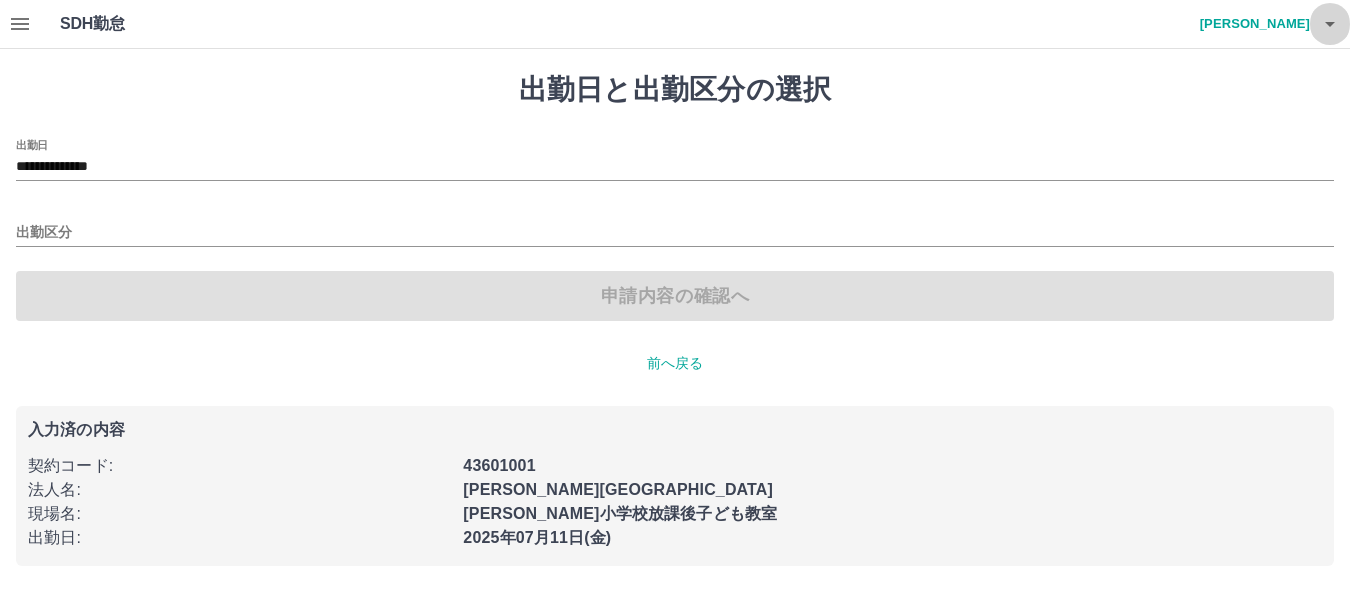 click 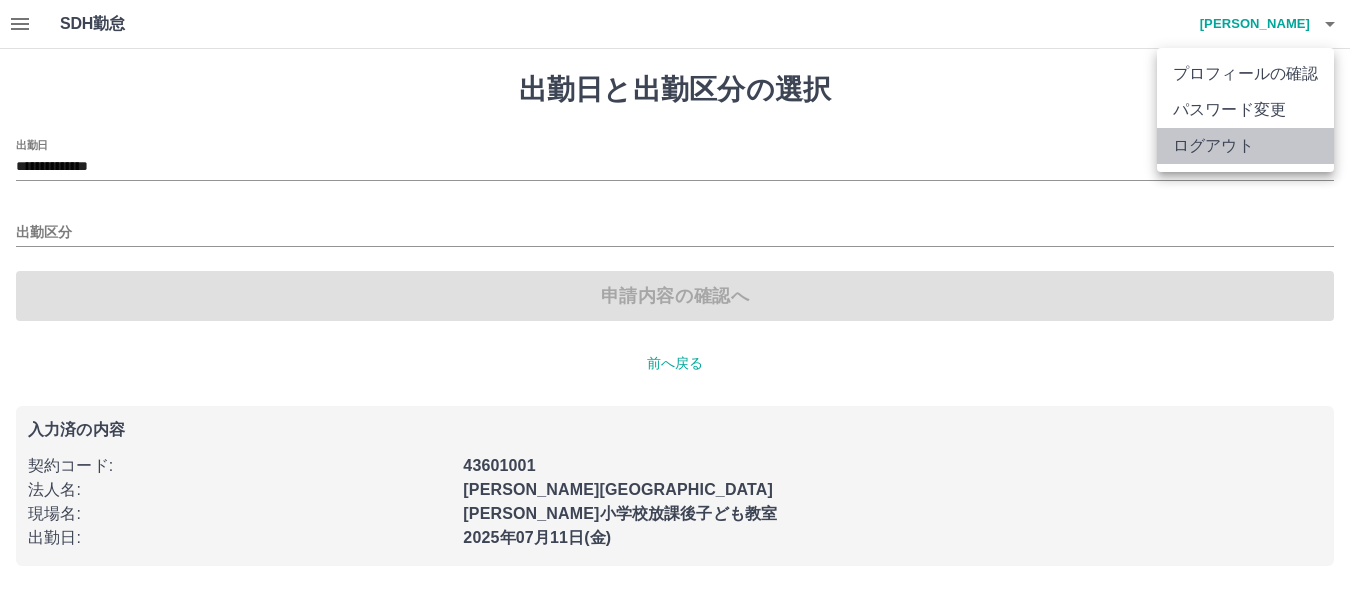 click on "ログアウト" at bounding box center (1245, 146) 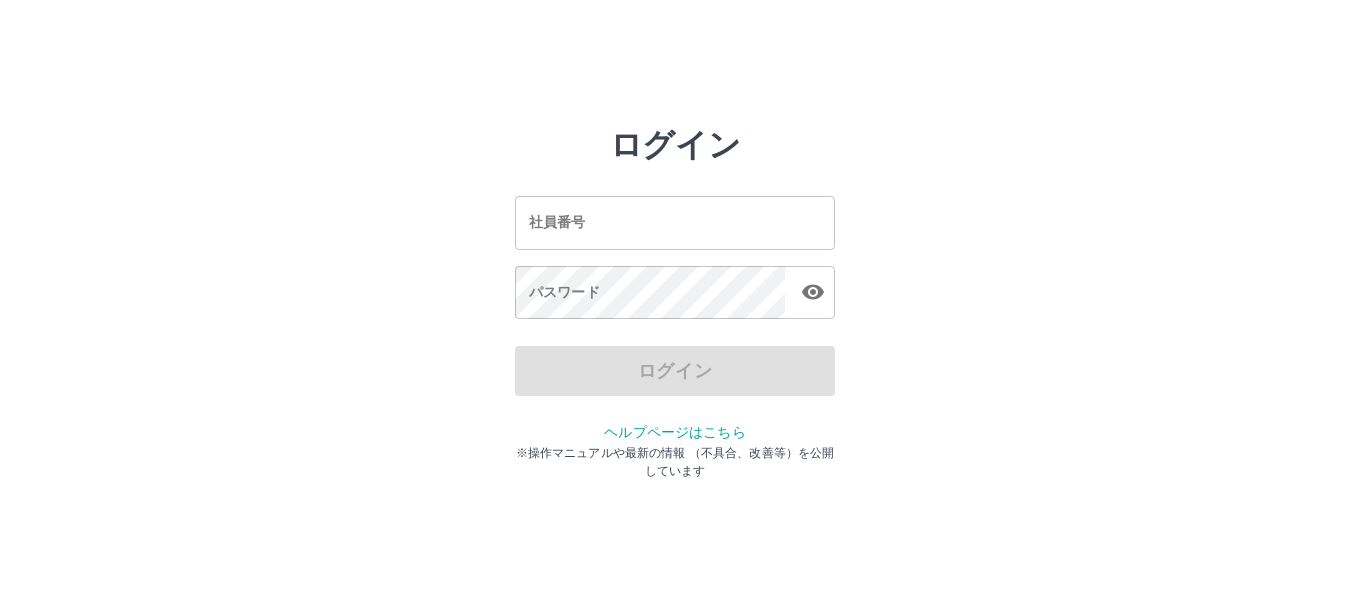 scroll, scrollTop: 0, scrollLeft: 0, axis: both 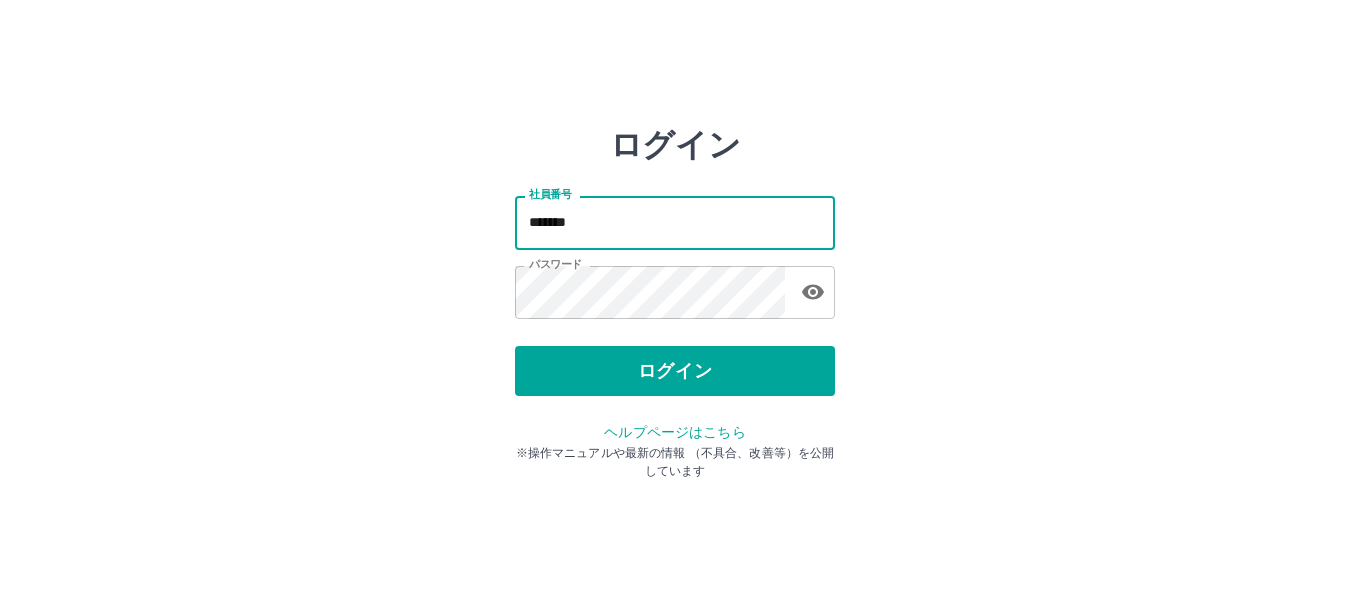click on "*******" at bounding box center [675, 222] 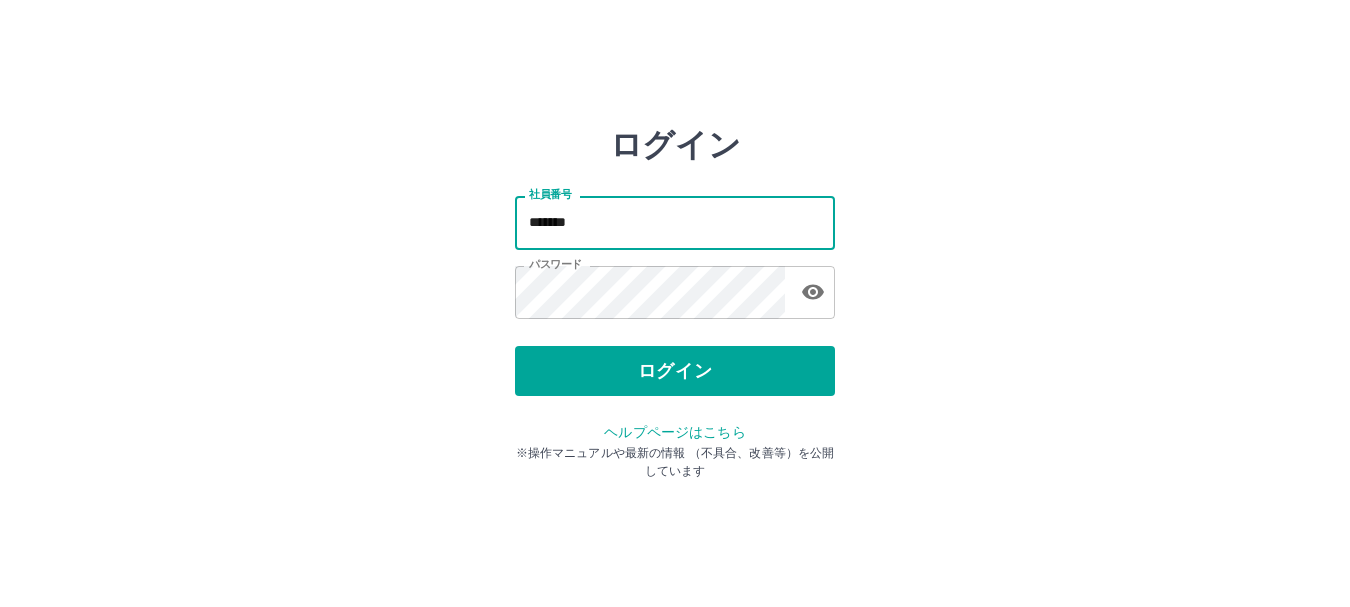 type on "*******" 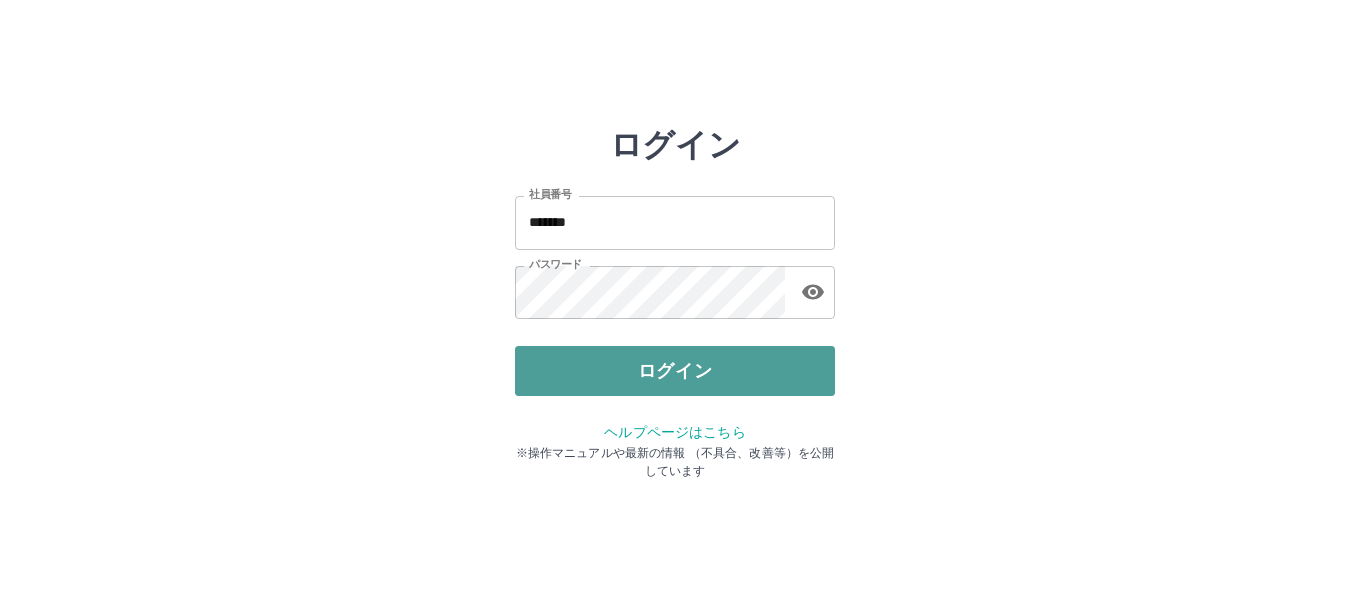 click on "ログイン" at bounding box center (675, 371) 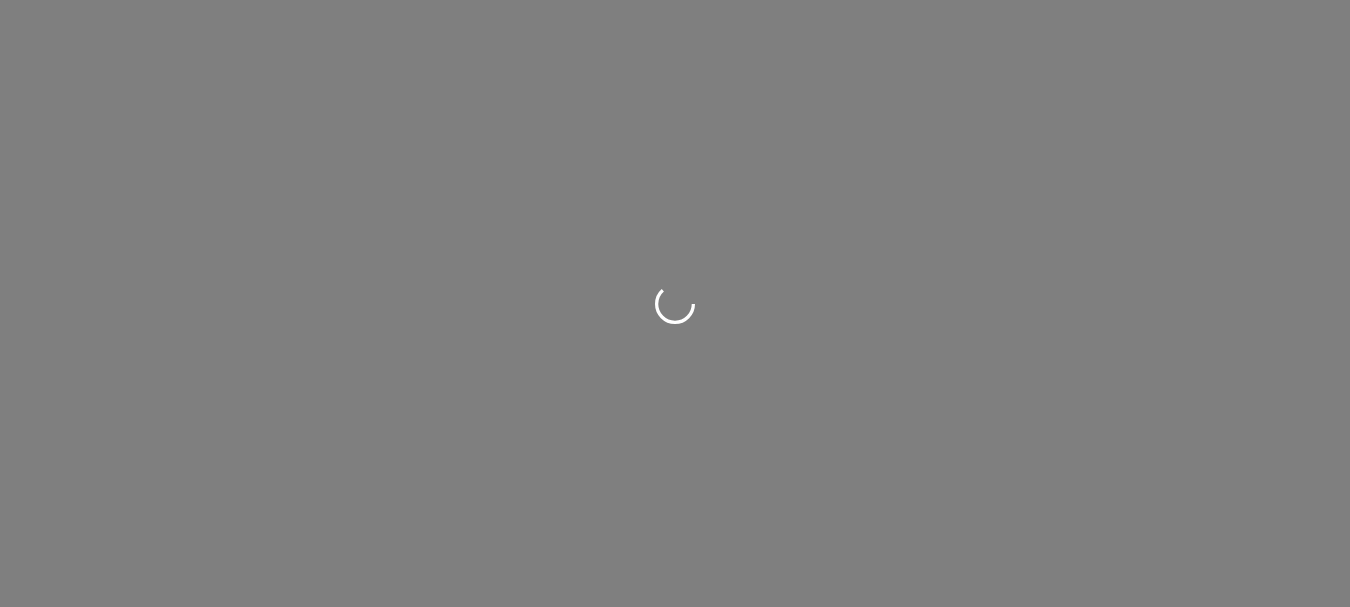 scroll, scrollTop: 0, scrollLeft: 0, axis: both 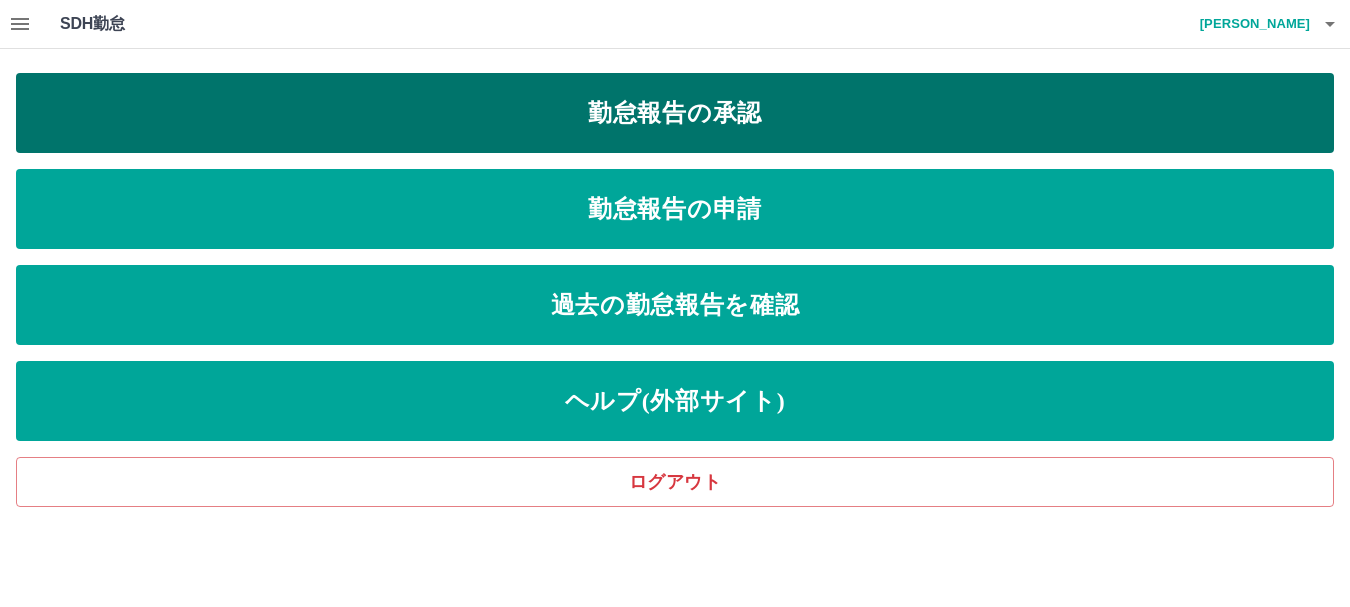 click on "勤怠報告の承認" at bounding box center [675, 113] 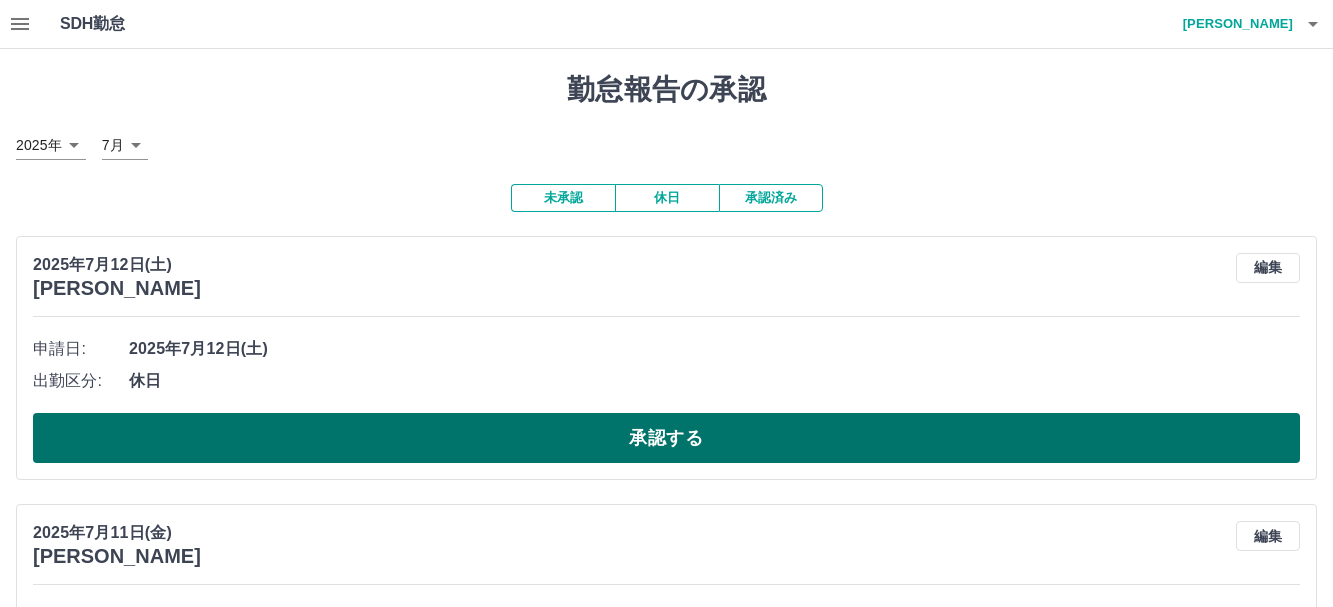 click on "承認する" at bounding box center (666, 438) 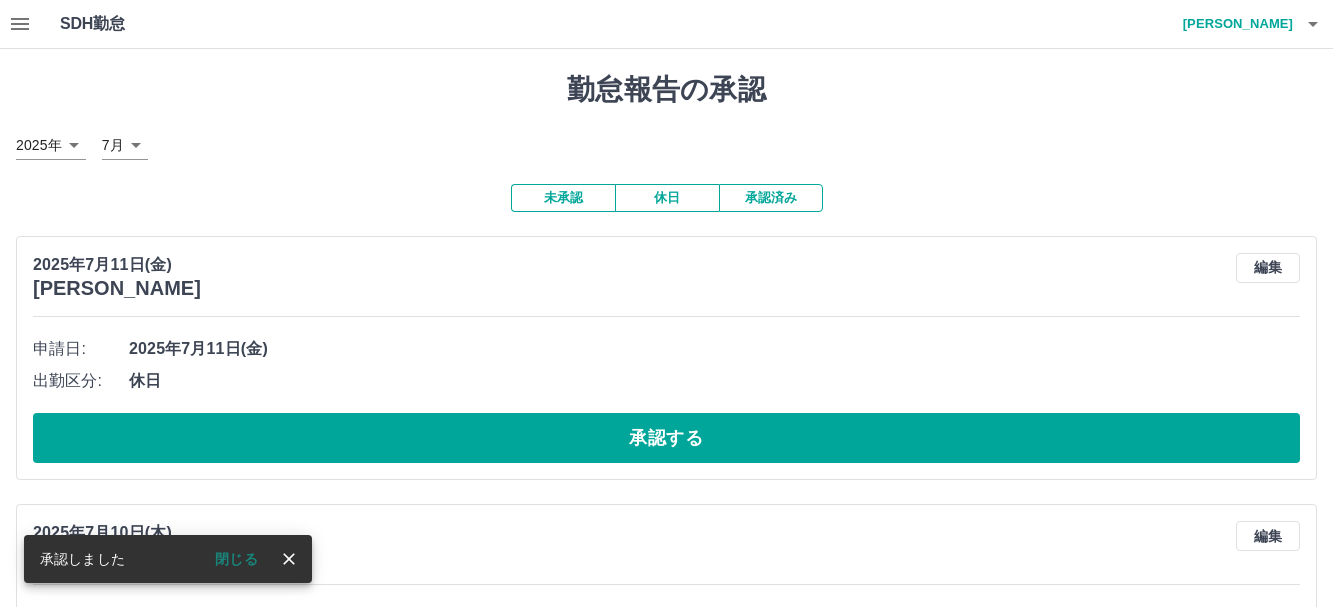 click on "承認する" at bounding box center (666, 438) 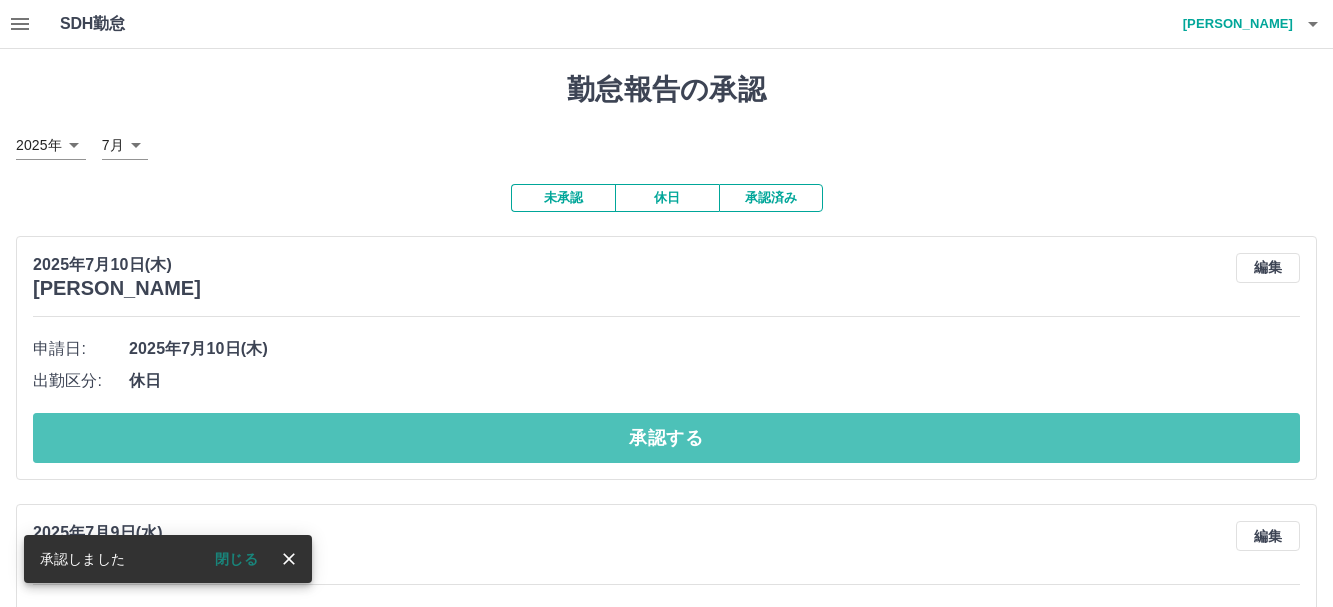 click on "承認する" at bounding box center [666, 438] 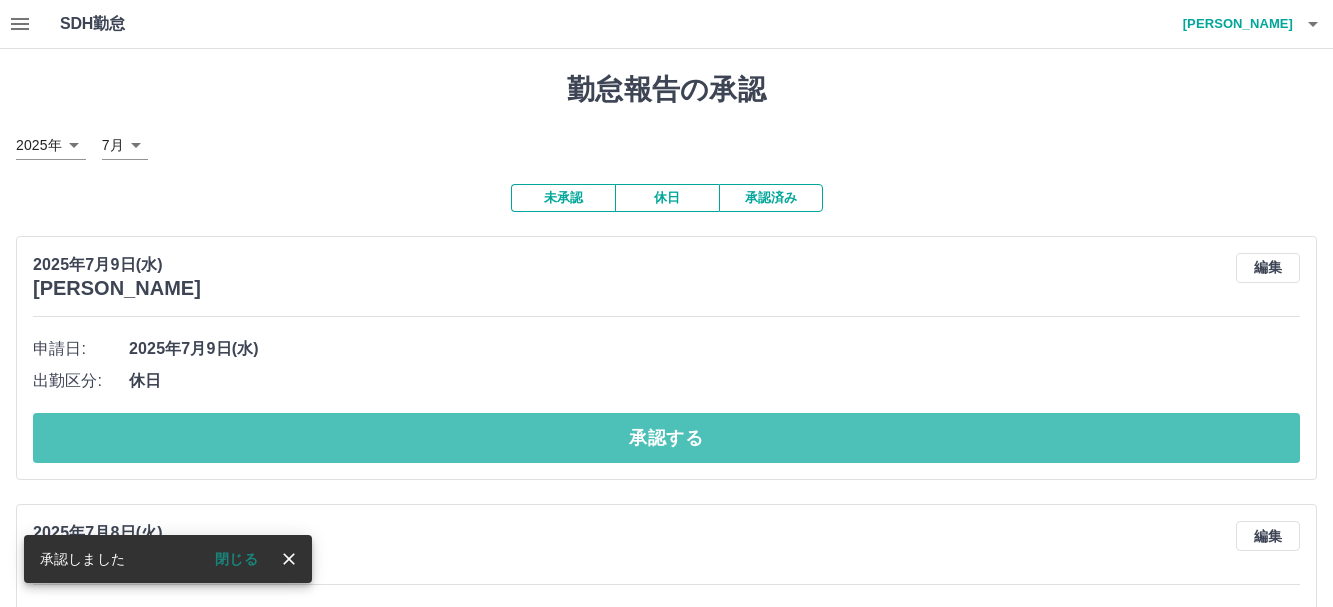click on "承認する" at bounding box center [666, 438] 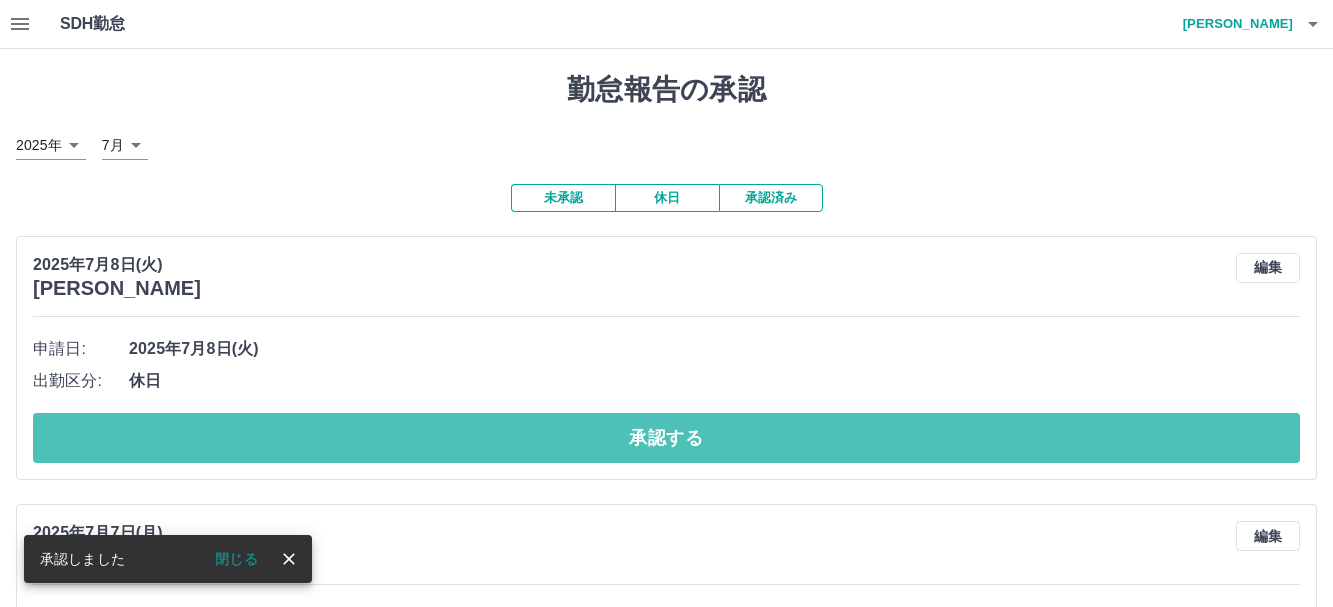 click on "承認する" at bounding box center (666, 438) 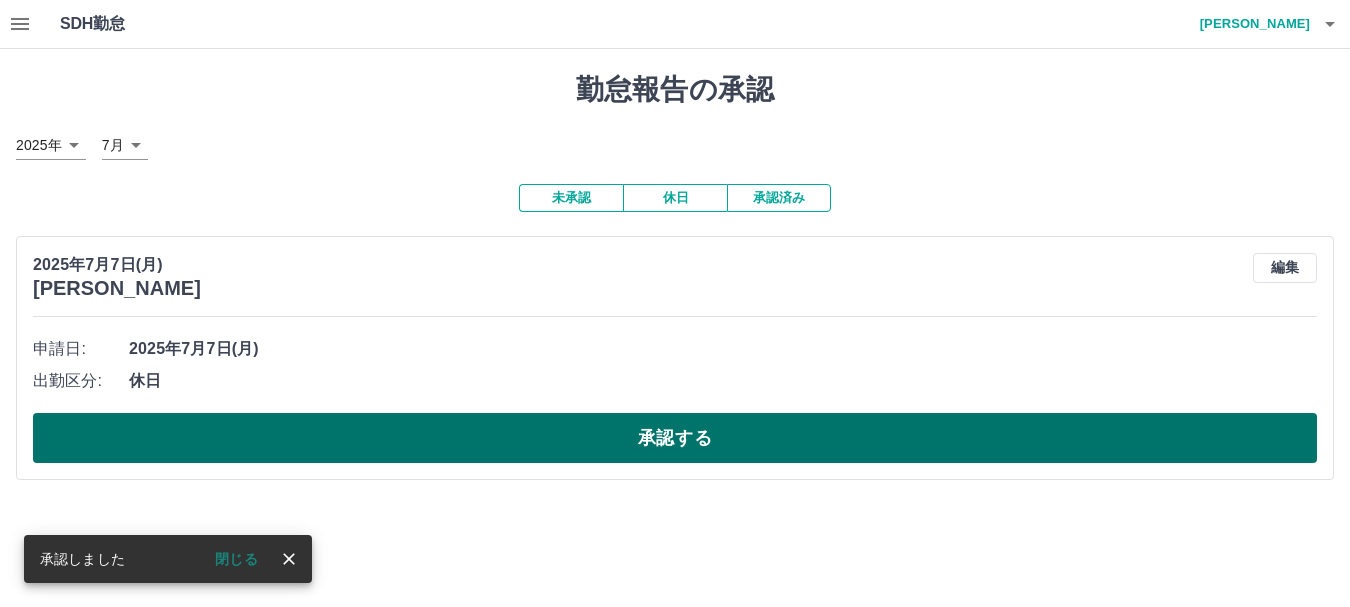 click on "承認する" at bounding box center (675, 438) 